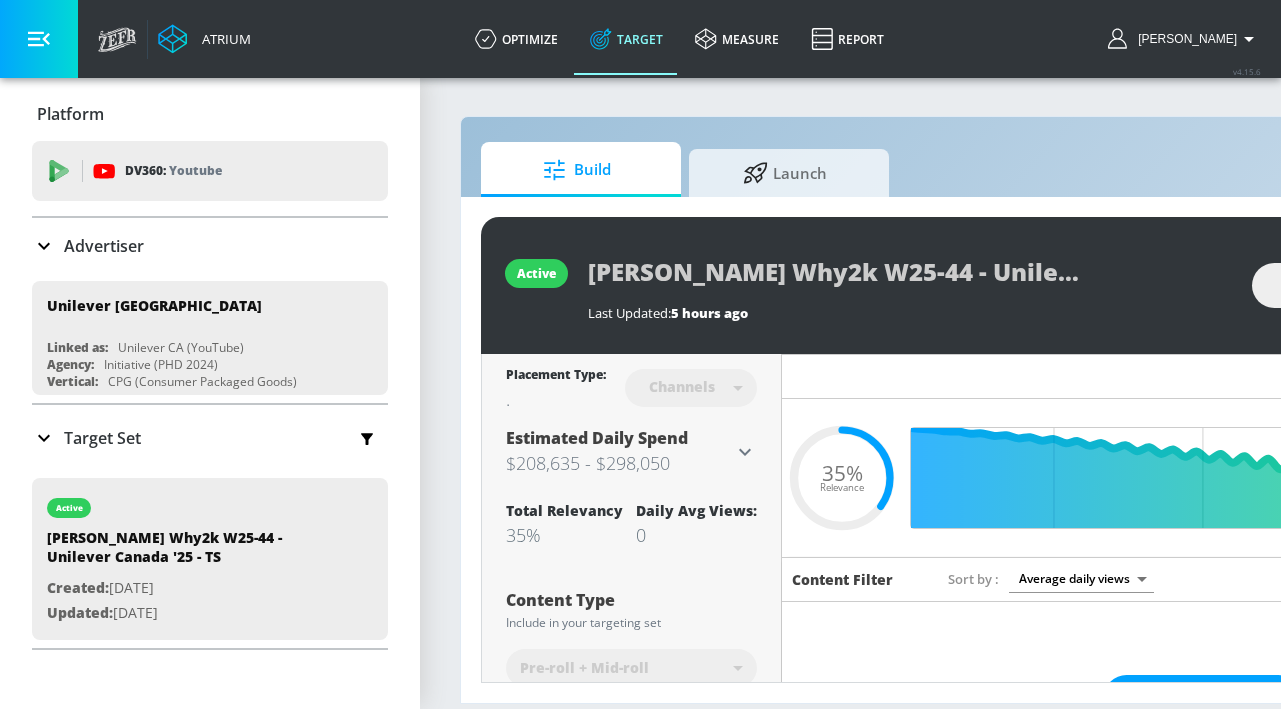 scroll, scrollTop: 0, scrollLeft: 0, axis: both 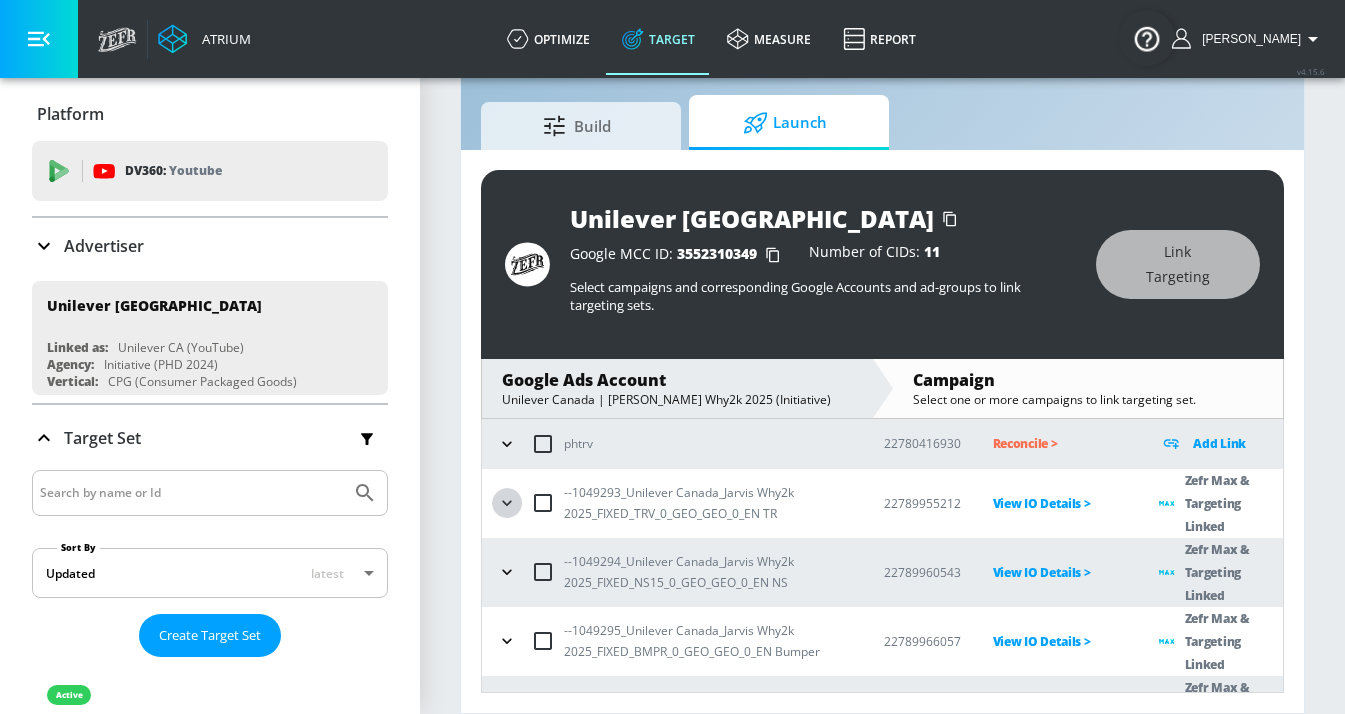 click at bounding box center (507, 503) 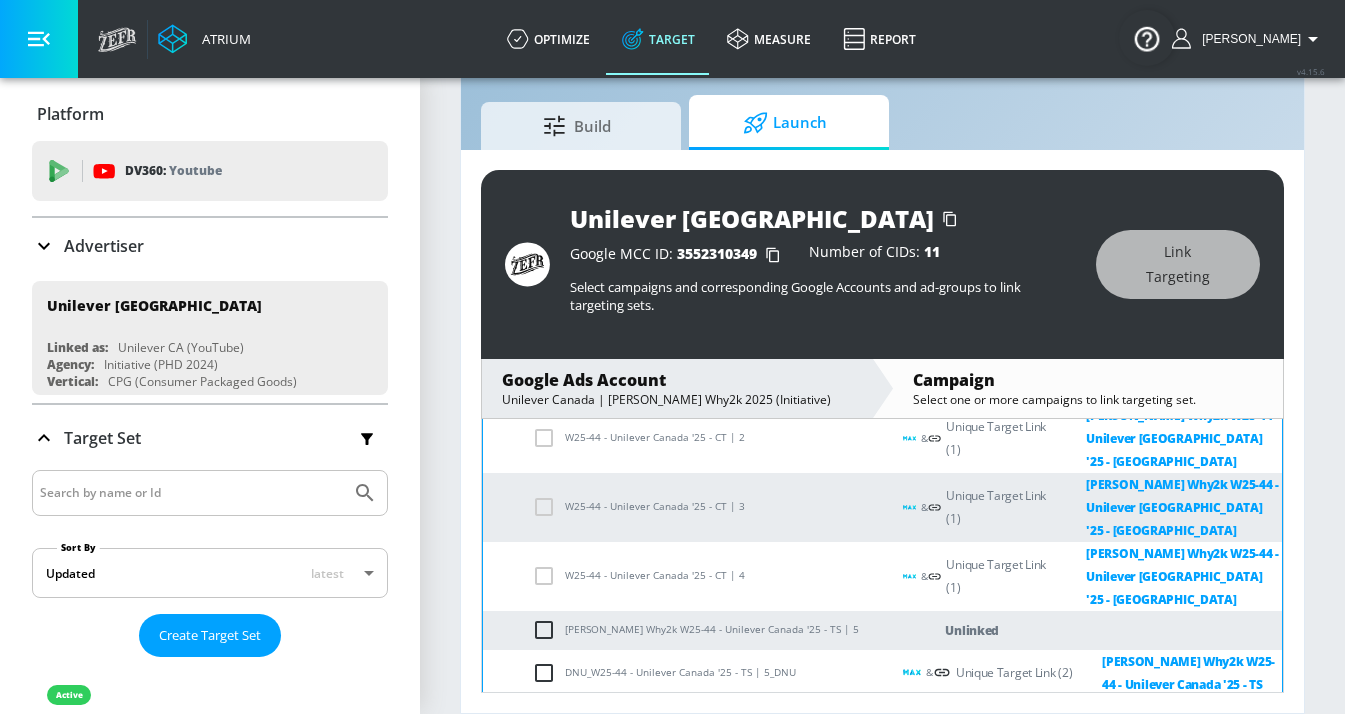 scroll, scrollTop: 408, scrollLeft: 0, axis: vertical 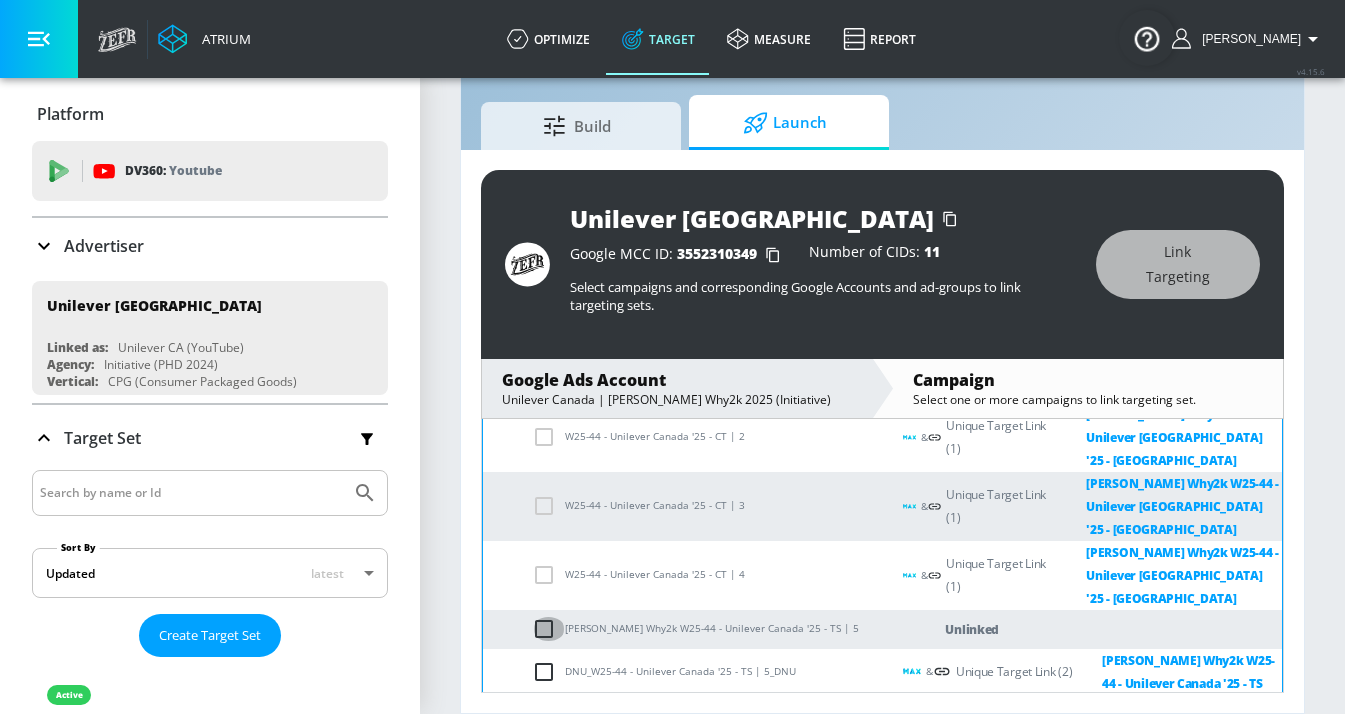 click at bounding box center [548, 629] 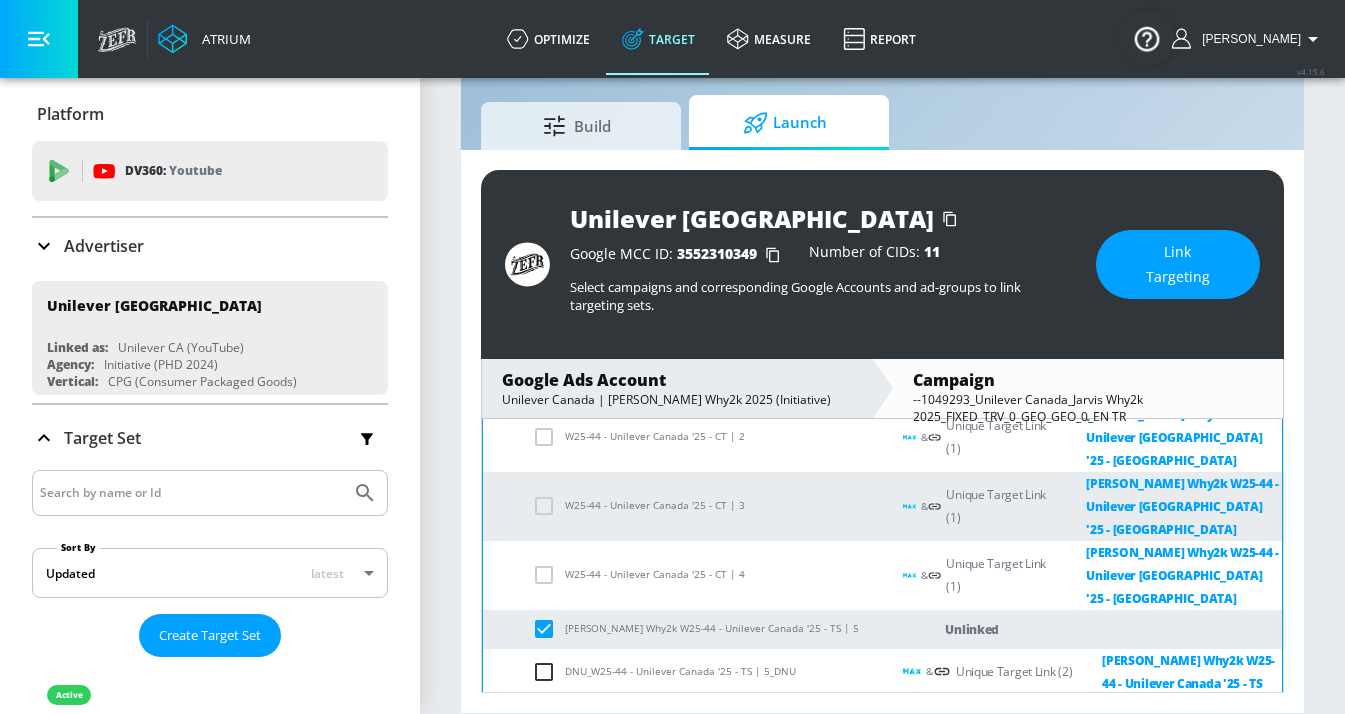 click on "Link Targeting" at bounding box center (1178, 264) 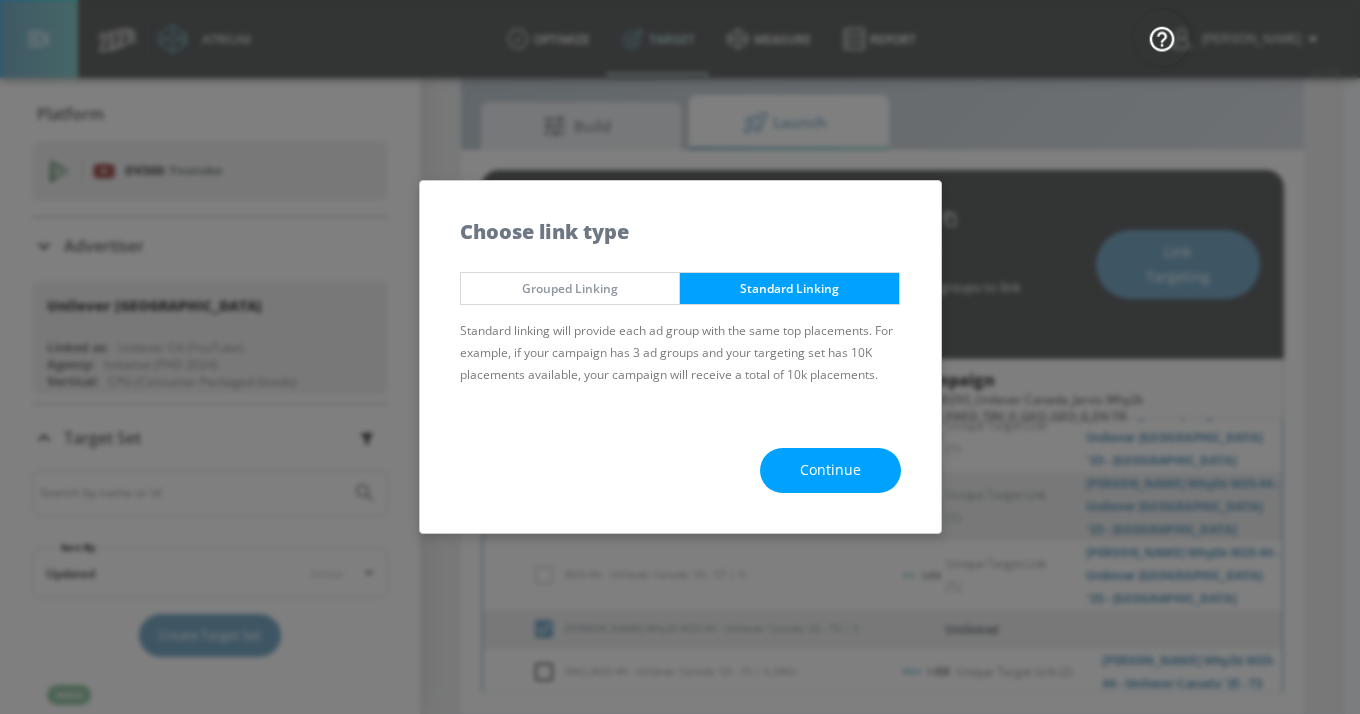 click on "Continue" at bounding box center [830, 470] 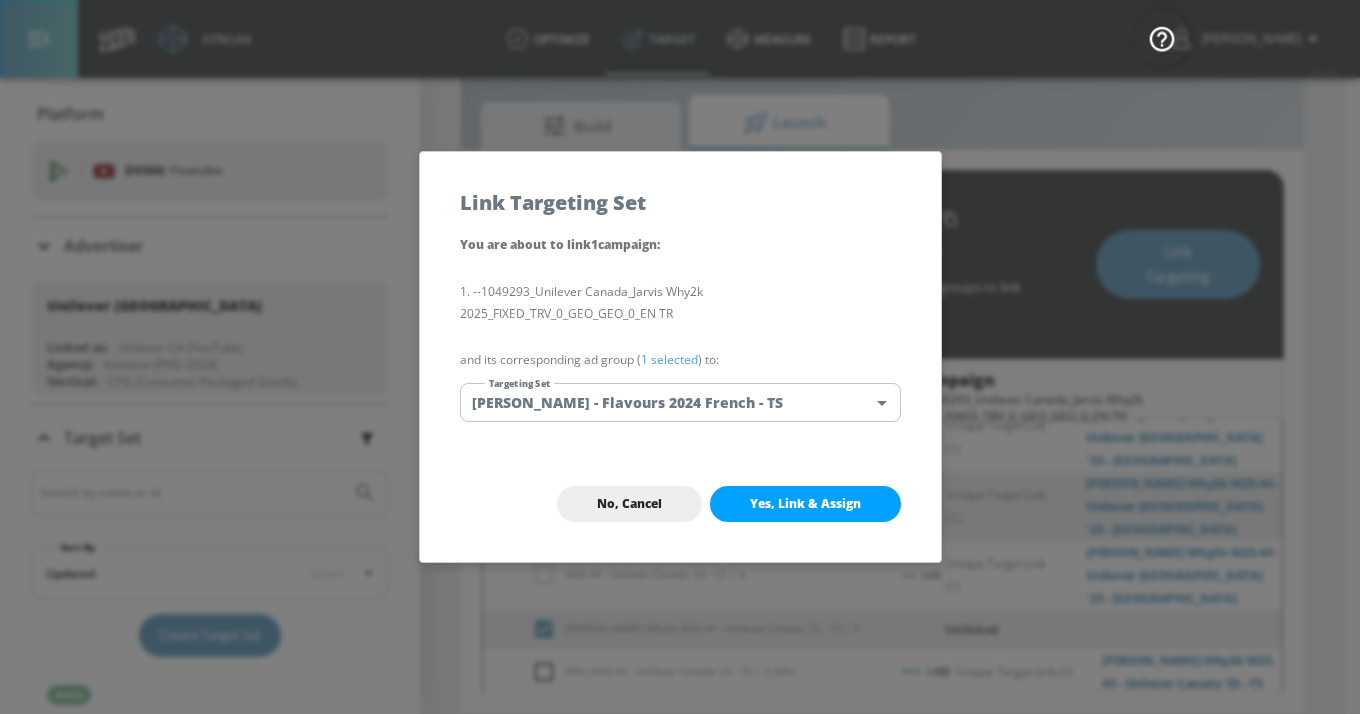 click on "Atrium optimize Target measure Report optimize Target measure Report v 4.15.6 [PERSON_NAME] Platform DV360:   Youtube DV360:   Youtube Advertiser Sort By A-Z asc ​ Add Account Unilever Canada Linked as: Unilever CA (YouTube) Agency: Initiative (PHD 2024) Vertical: CPG (Consumer Packaged Goods) KZ Test  Linked as: Zefr Demos Agency: Kaitlin test  Vertical: Other [PERSON_NAME] C Test Account Linked as: Zefr Demos Agency: [PERSON_NAME] Vertical: CPG (Consumer Packaged Goods) alicyn test Linked as: Zefr Demos Agency: alicyn test Vertical: Healthcare Parry Test Linked as: Zefr Demos Agency: Parry Test Vertical: Music [PERSON_NAME] Account Linked as: Zefr Demos Agency: [PERSON_NAME] Agency Vertical: Fashion [PERSON_NAME] TEST Linked as: Zefr Demos Agency: [PERSON_NAME] TEST Vertical: Other Test Linked as: Zefr Demos Agency: Test Vertical: Travel Shaq Test Account Linked as: Zefr Demos Agency: Zefr Vertical: Software Benz TEST Linked as: Zefr Demos Agency: ZEFR Vertical: Other Rawan Test Linked as: Zefr Demos Agency: Test Vertical: Linked as:" at bounding box center (680, 333) 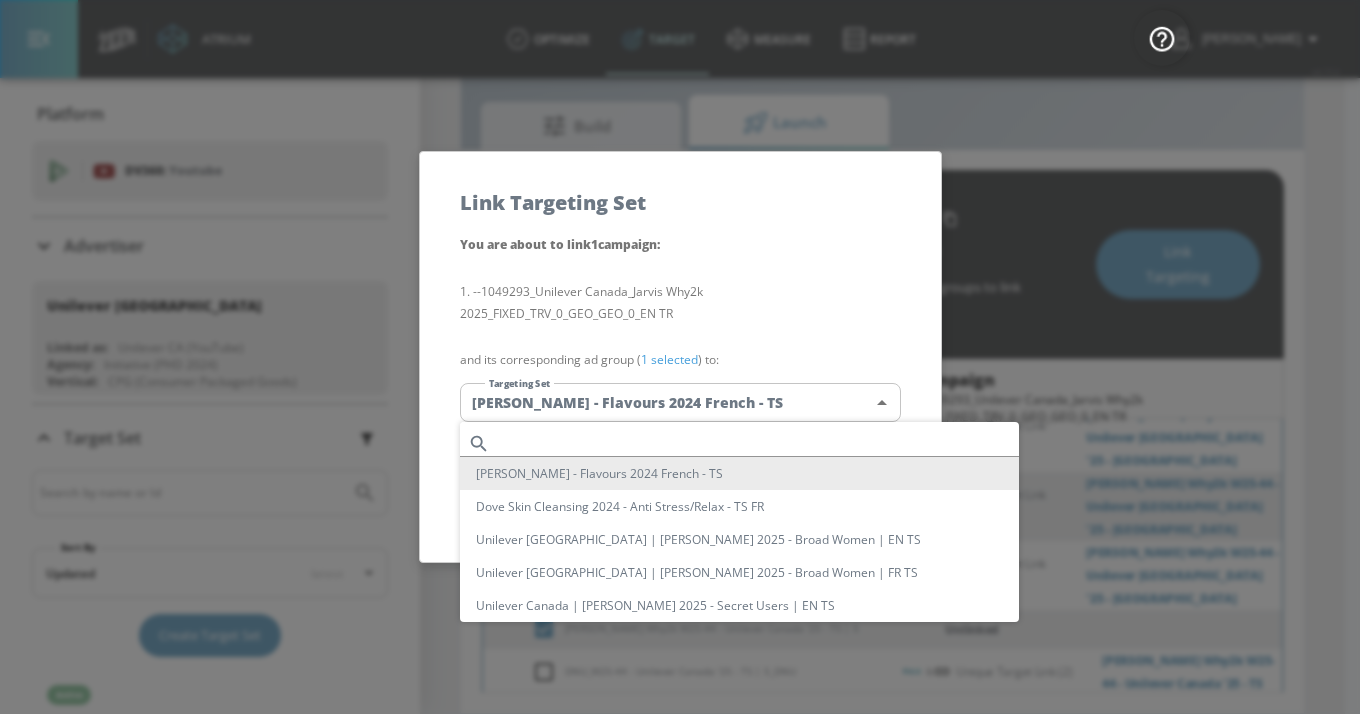 click at bounding box center (758, 443) 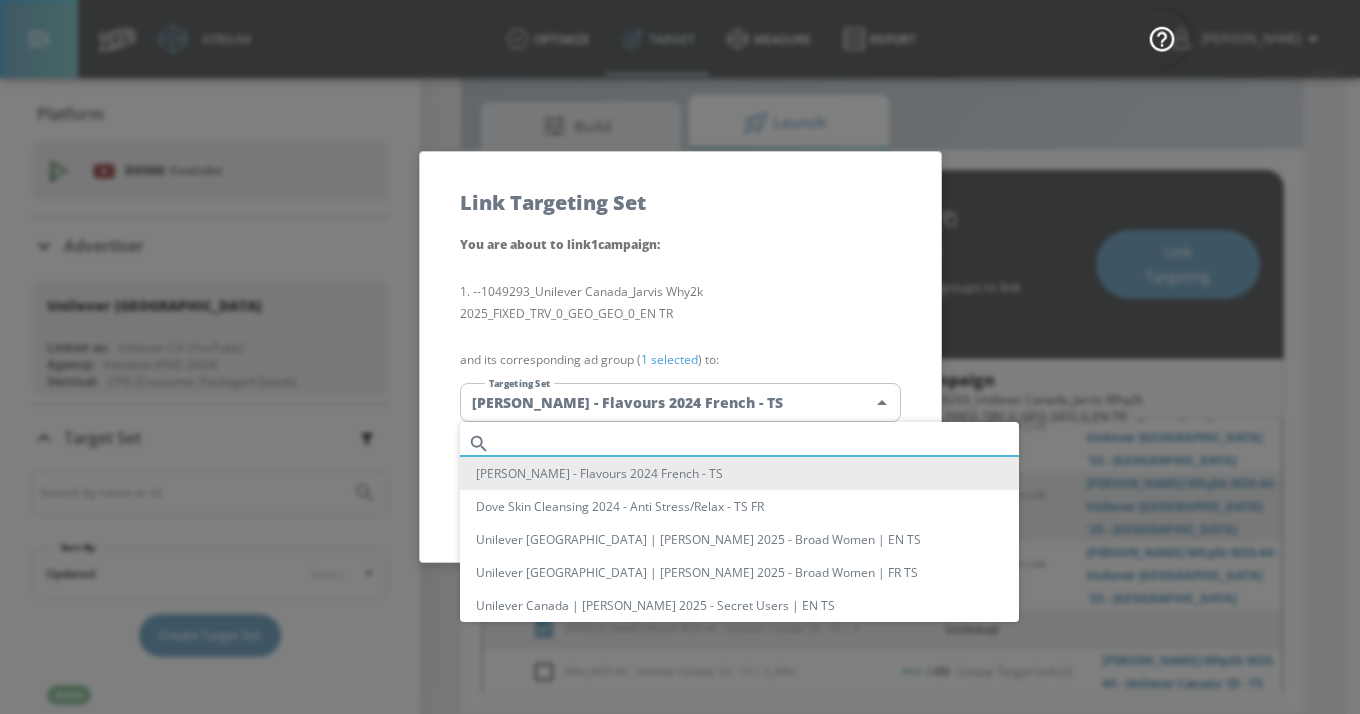 paste on "[PERSON_NAME] Why2k W25-44 - Unilever Canada '25 - TS" 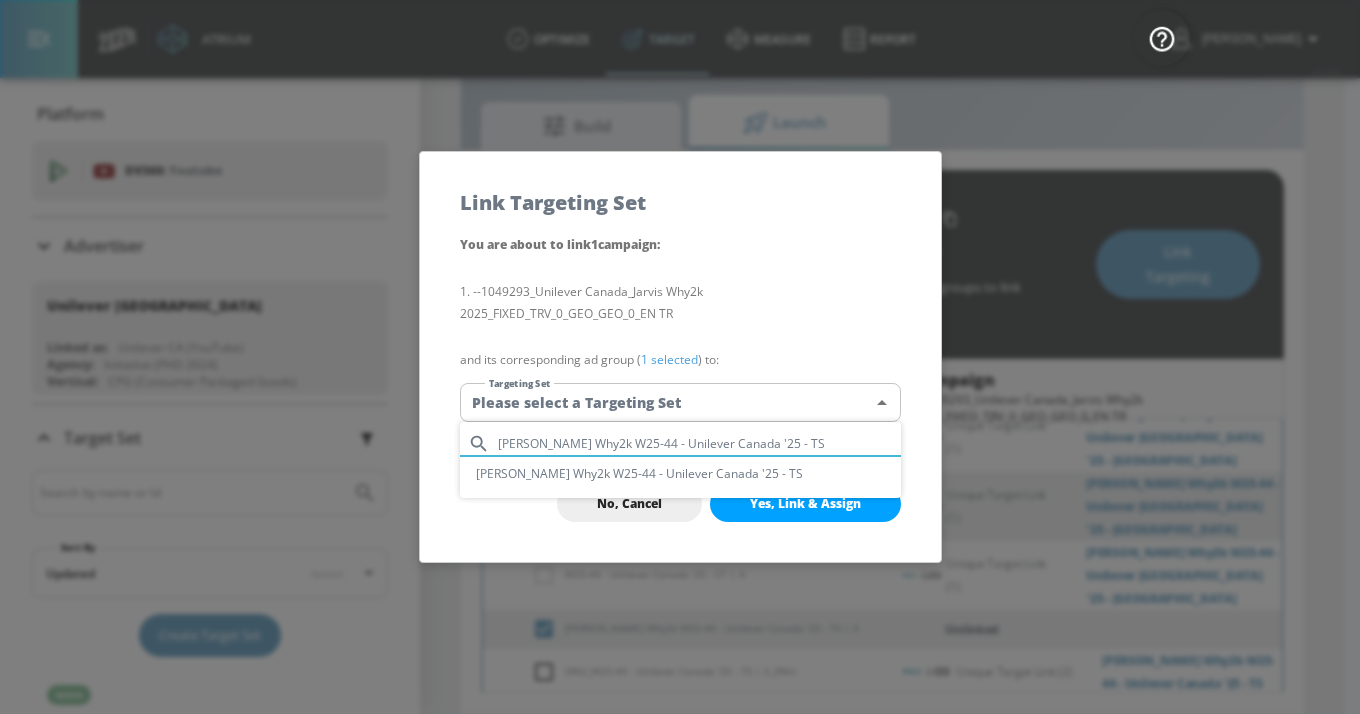 type on "[PERSON_NAME] Why2k W25-44 - Unilever Canada '25 - TS" 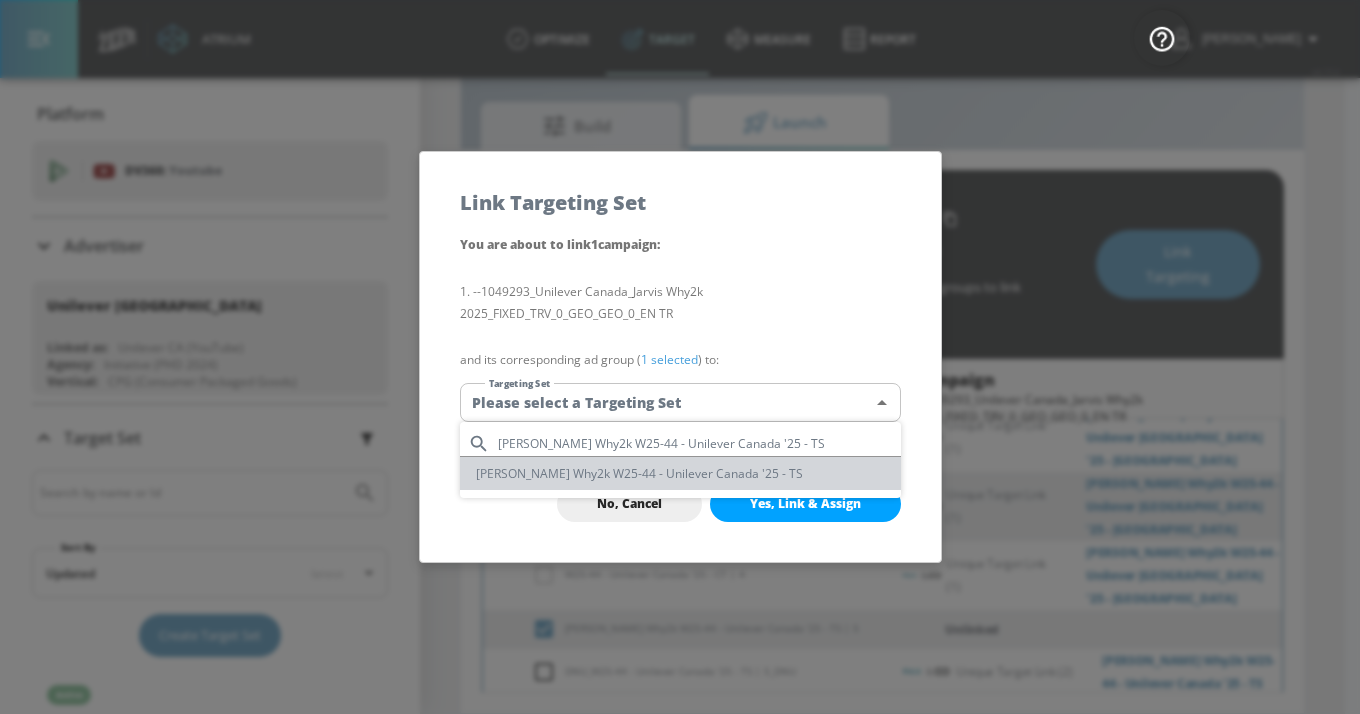 click on "[PERSON_NAME] Why2k W25-44 - Unilever Canada '25 - TS" at bounding box center (680, 473) 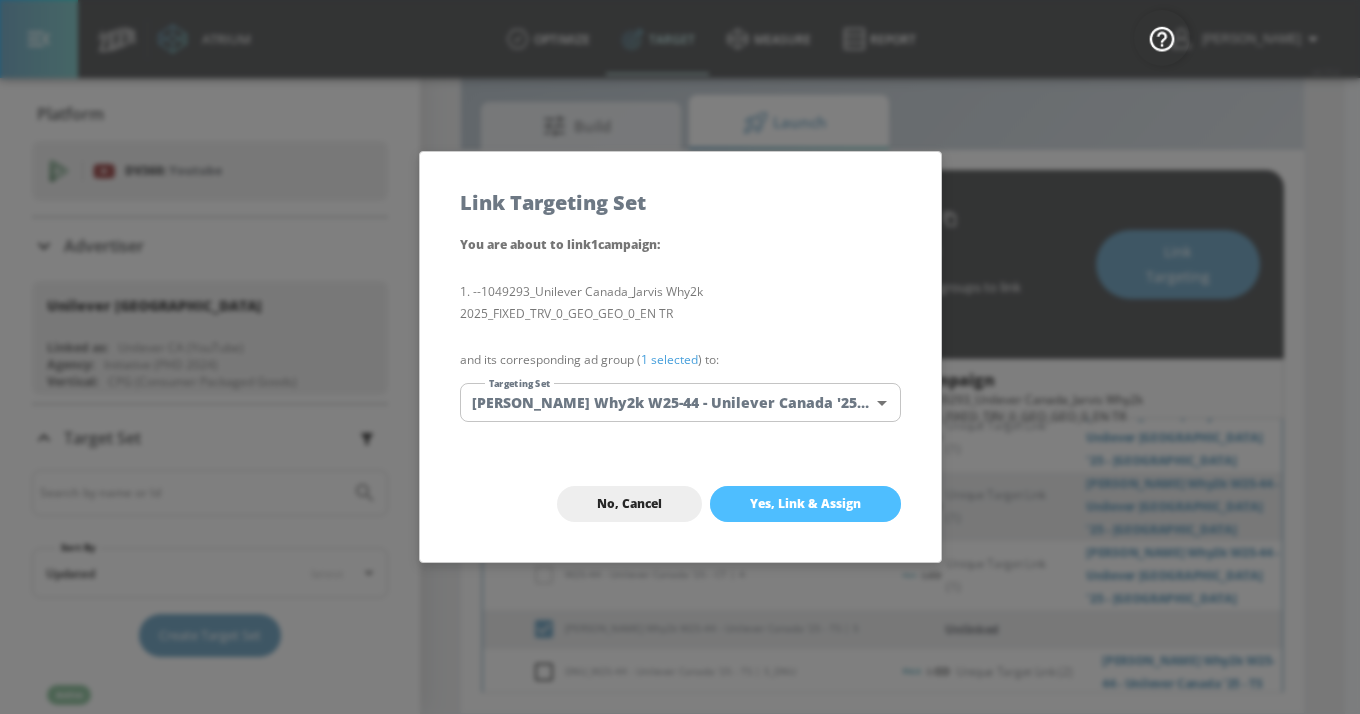 click on "Yes, Link & Assign" at bounding box center (805, 504) 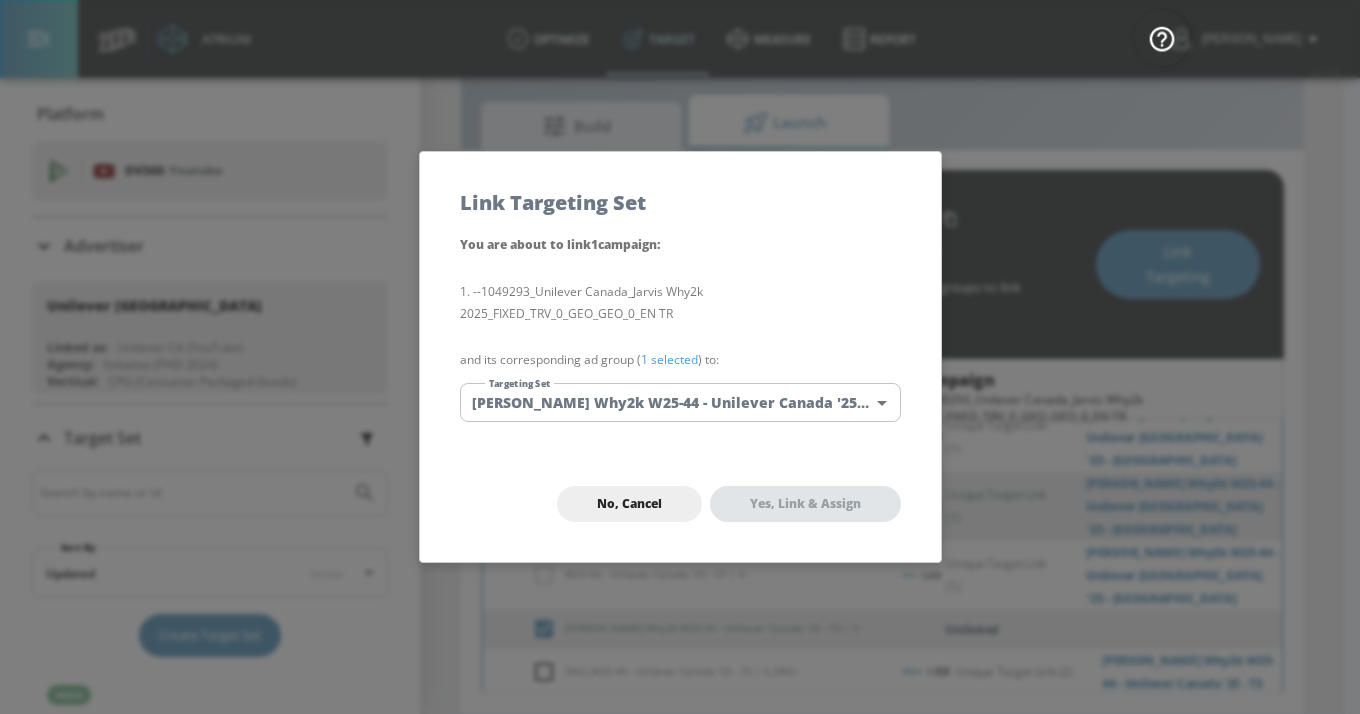 checkbox on "true" 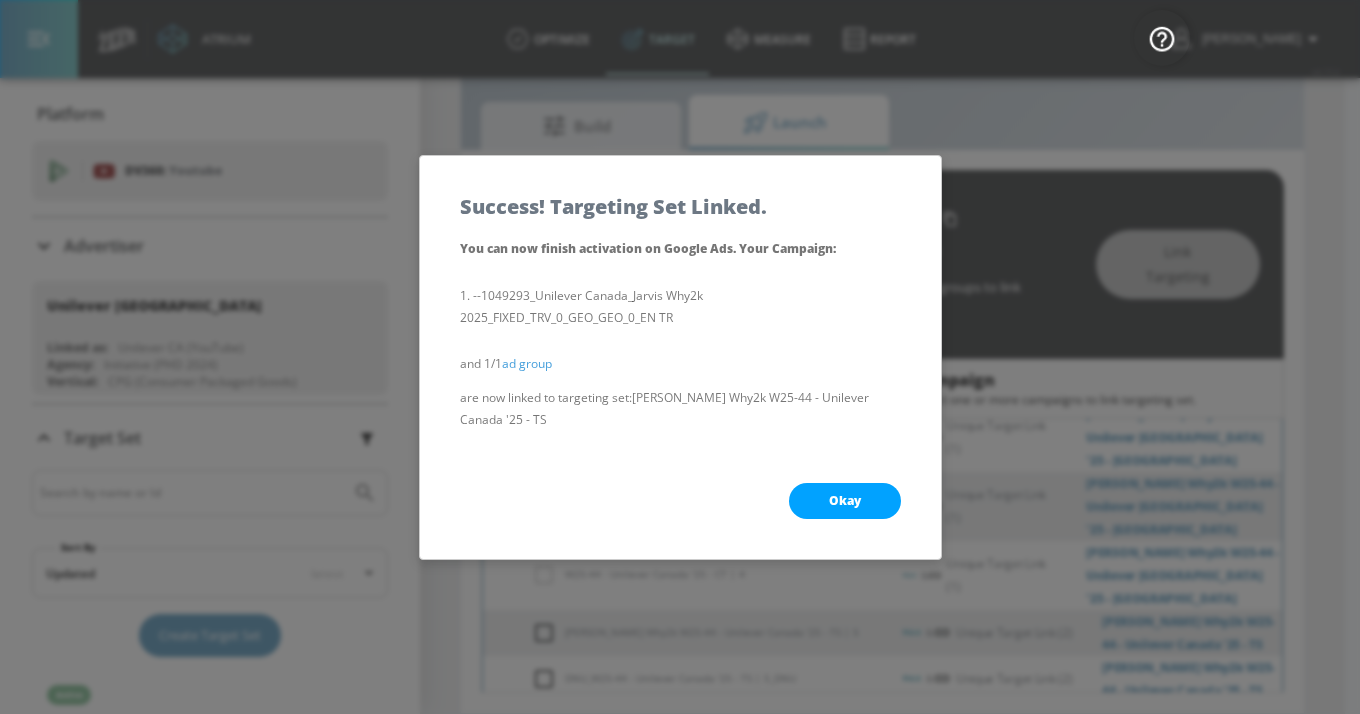 click on "Okay" at bounding box center (845, 501) 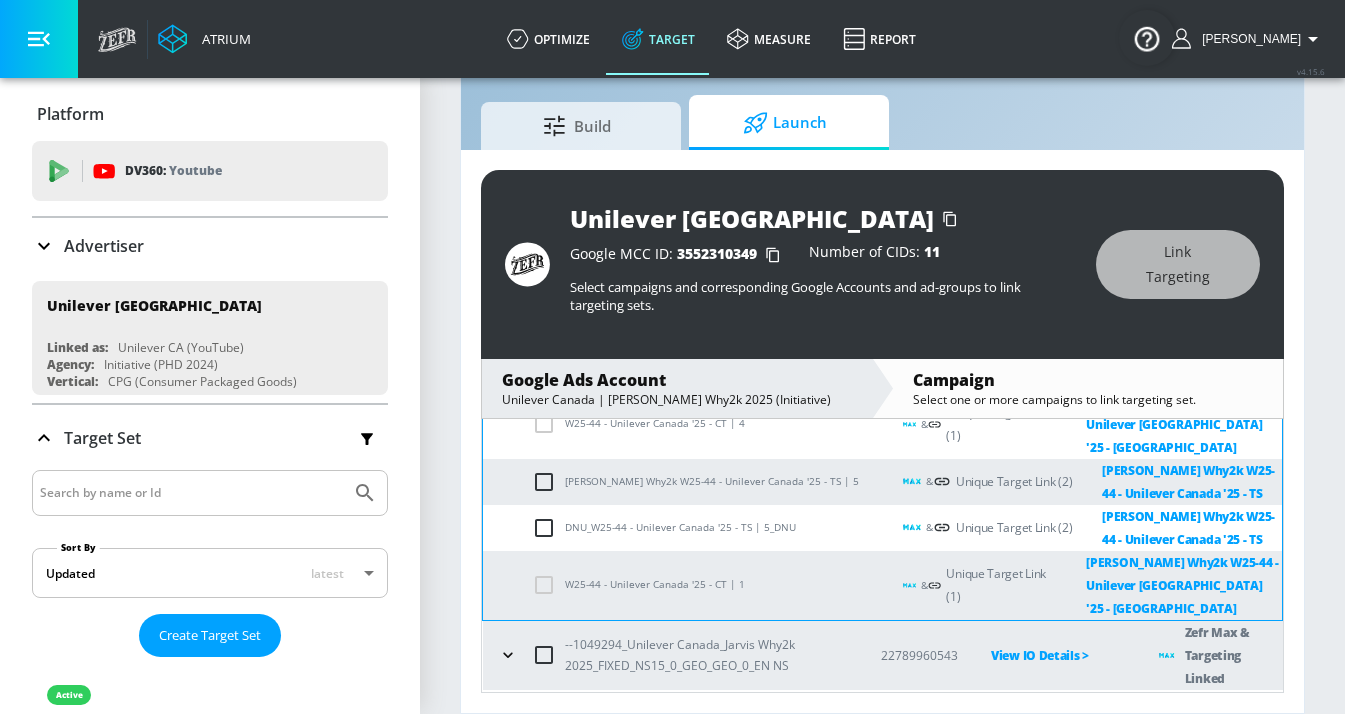 scroll, scrollTop: 603, scrollLeft: 0, axis: vertical 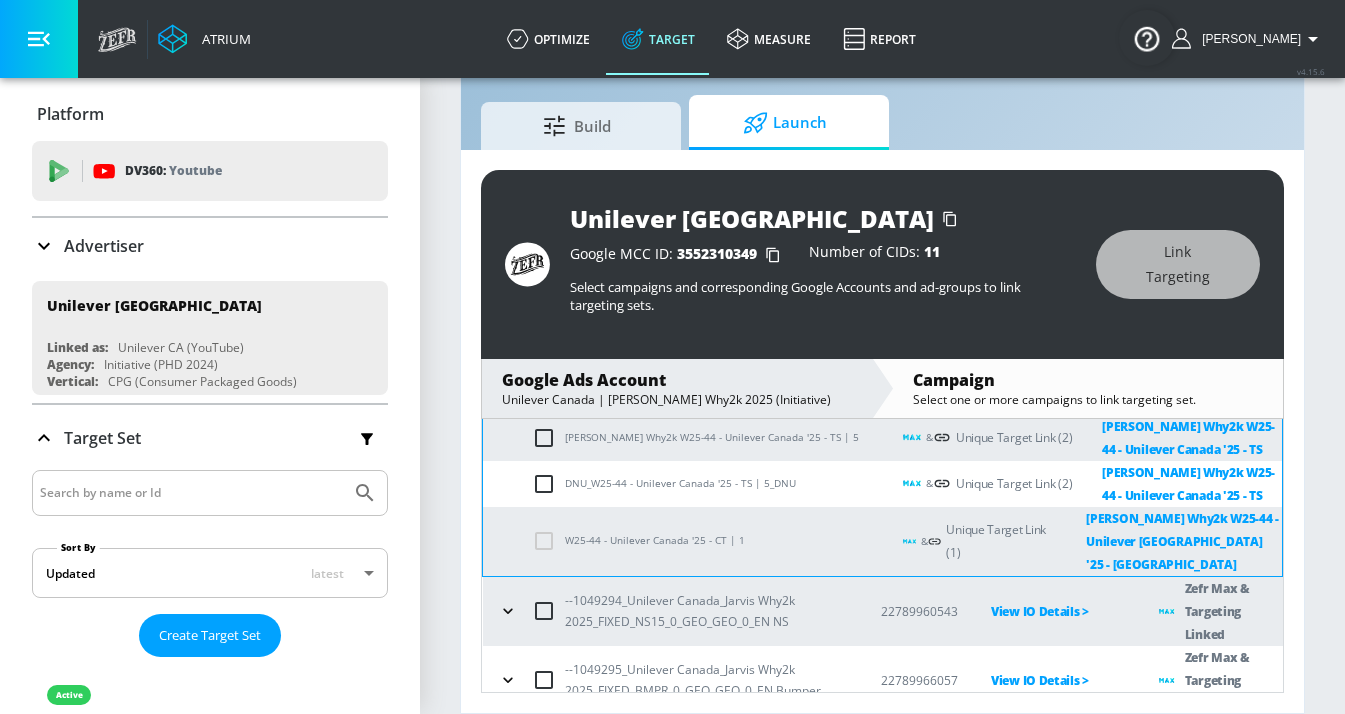 click 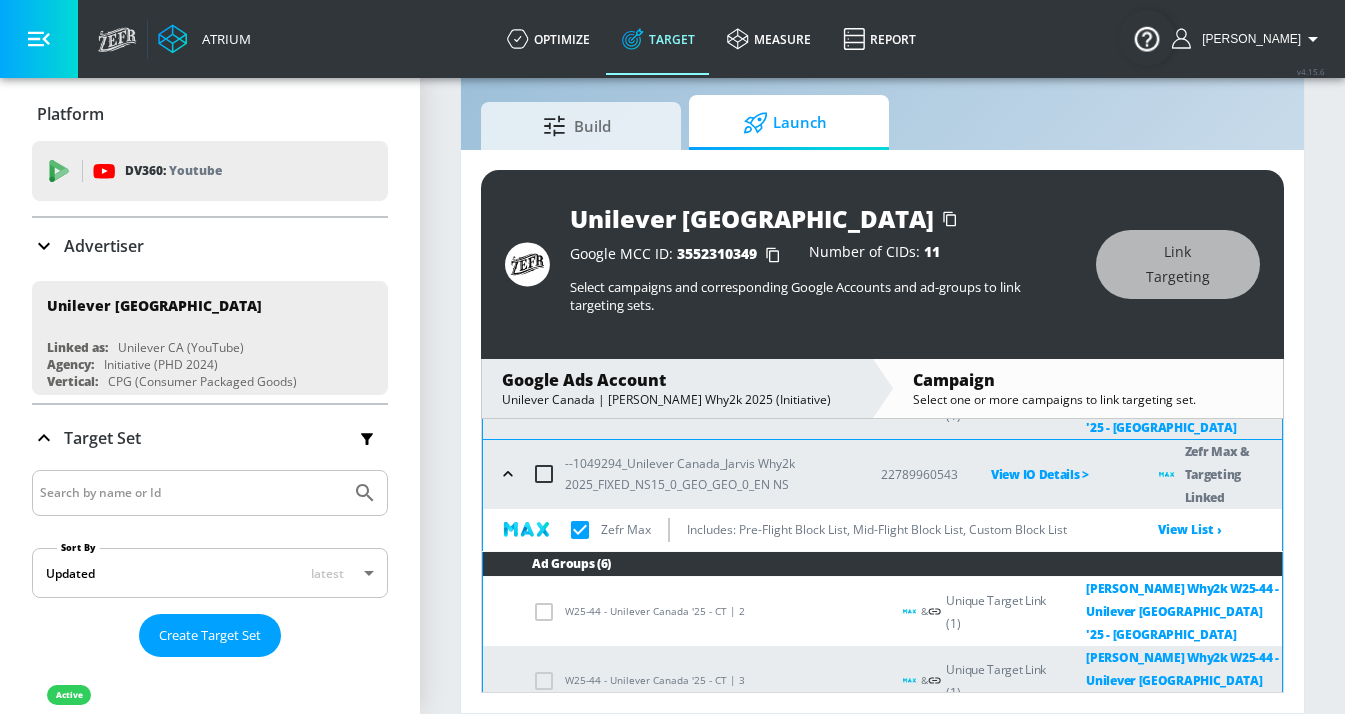 scroll, scrollTop: 821, scrollLeft: 0, axis: vertical 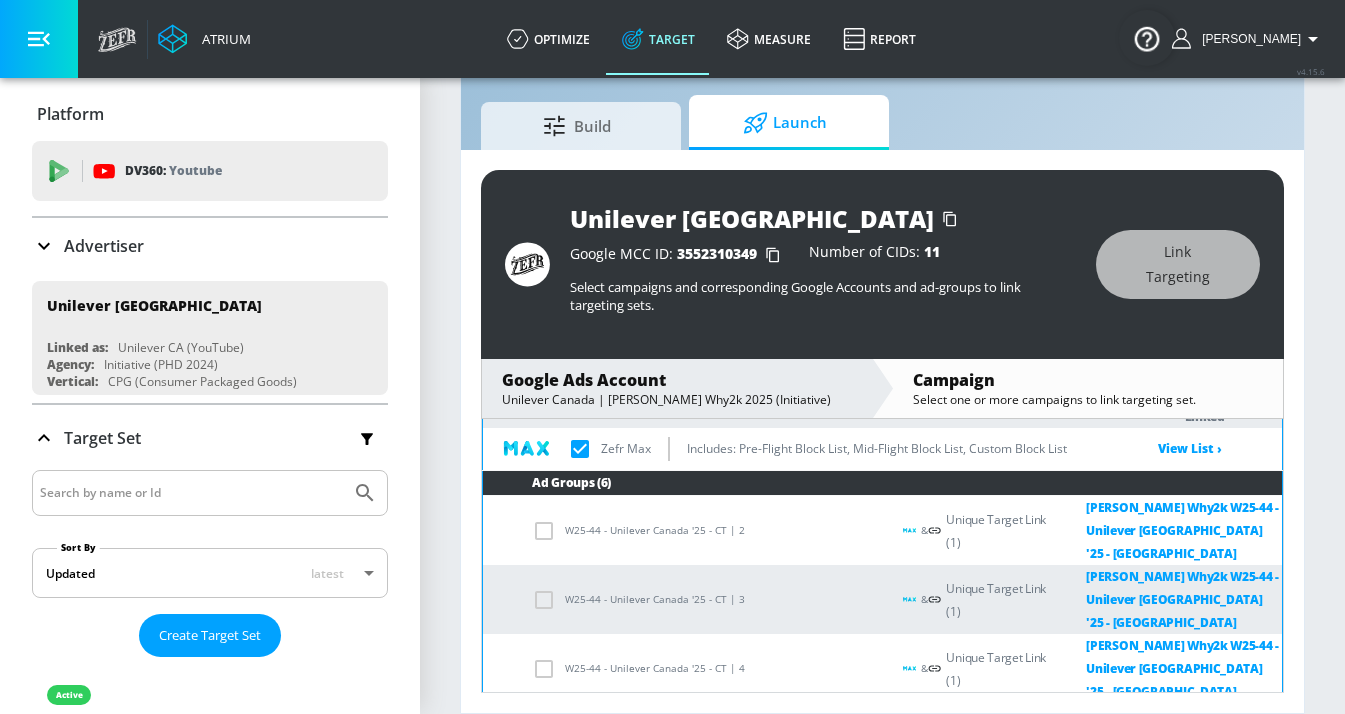 click at bounding box center [548, 723] 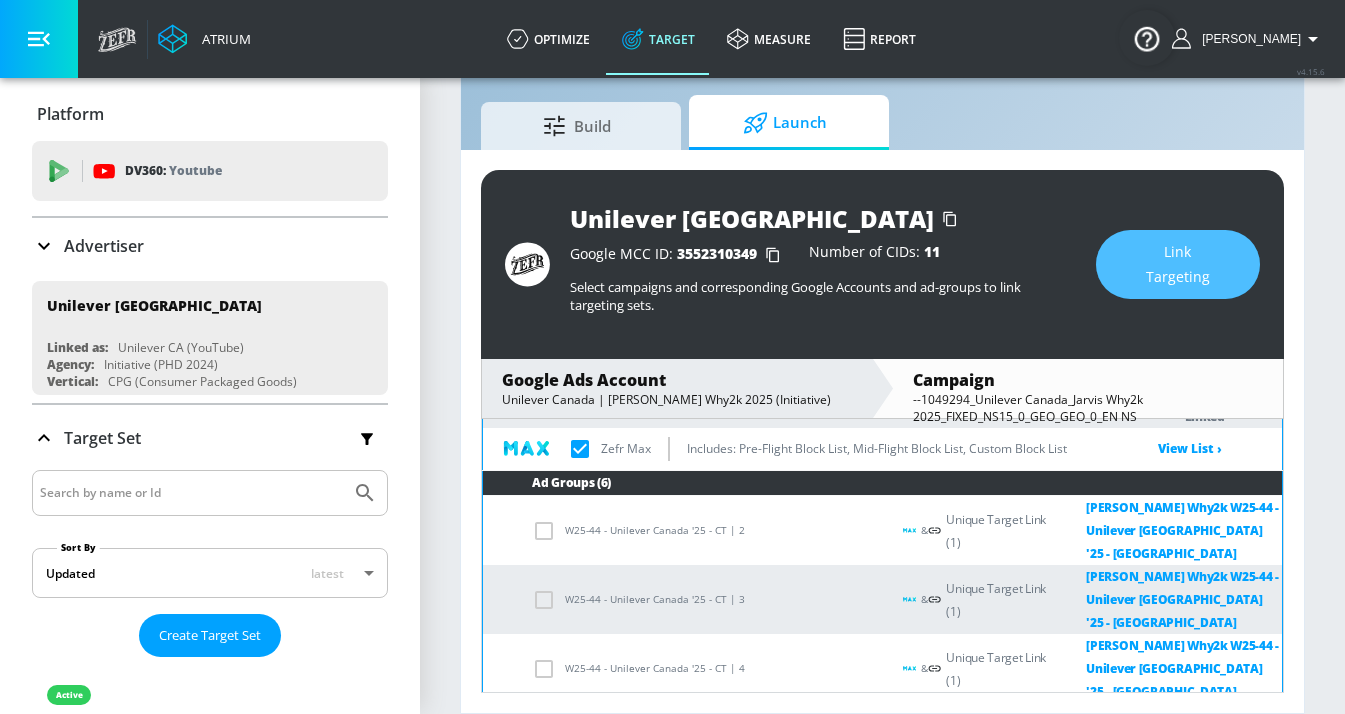 click on "Link Targeting" at bounding box center [1178, 264] 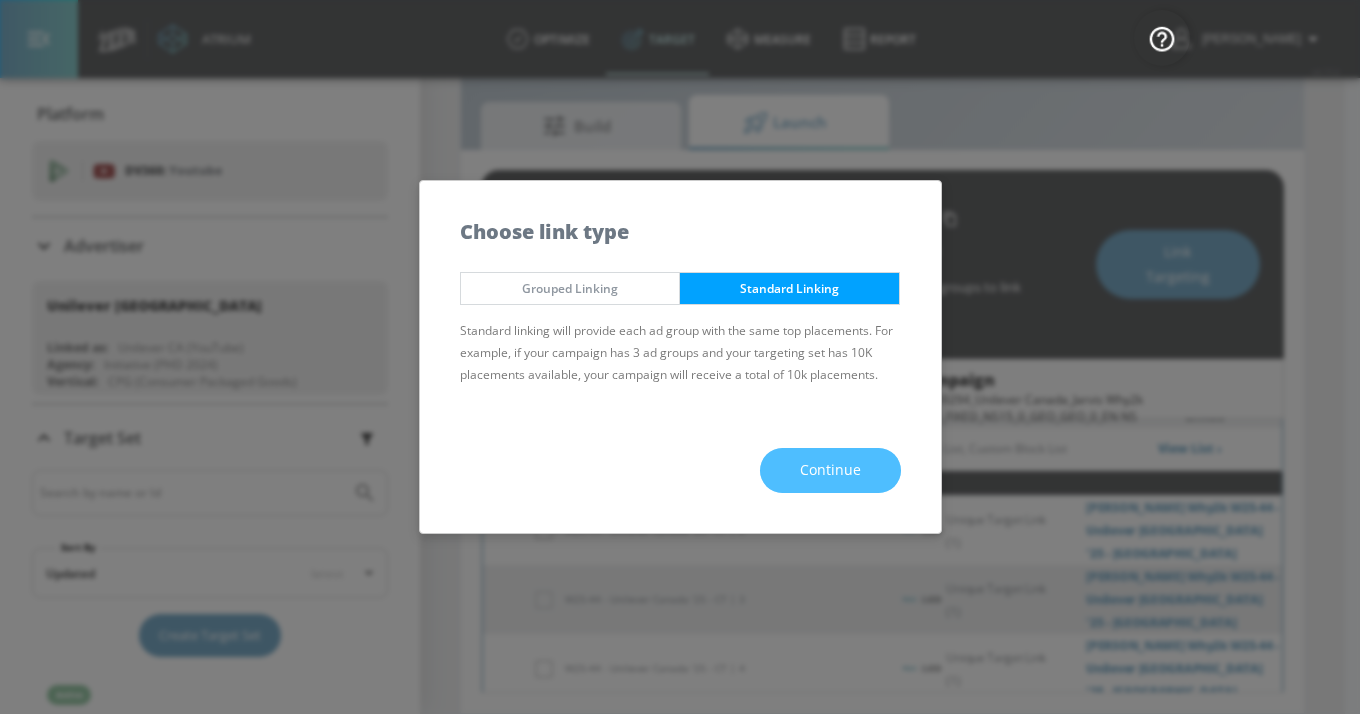 click on "Continue" at bounding box center (830, 470) 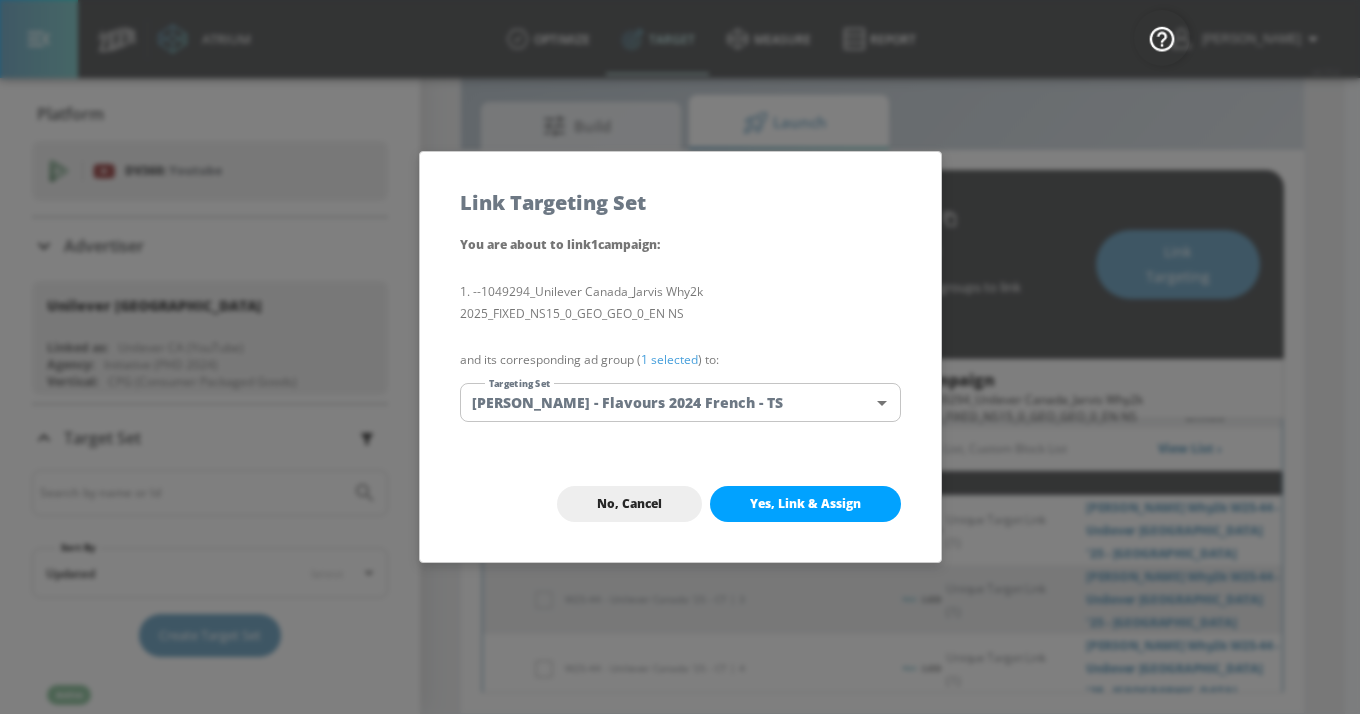 click on "Atrium optimize Target measure Report optimize Target measure Report v 4.15.6 [PERSON_NAME] Platform DV360:   Youtube DV360:   Youtube Advertiser Sort By A-Z asc ​ Add Account Unilever Canada Linked as: Unilever CA (YouTube) Agency: Initiative (PHD 2024) Vertical: CPG (Consumer Packaged Goods) KZ Test  Linked as: Zefr Demos Agency: Kaitlin test  Vertical: Other [PERSON_NAME] C Test Account Linked as: Zefr Demos Agency: [PERSON_NAME] Vertical: CPG (Consumer Packaged Goods) alicyn test Linked as: Zefr Demos Agency: alicyn test Vertical: Healthcare Parry Test Linked as: Zefr Demos Agency: Parry Test Vertical: Music [PERSON_NAME] Account Linked as: Zefr Demos Agency: [PERSON_NAME] Agency Vertical: Fashion [PERSON_NAME] TEST Linked as: Zefr Demos Agency: [PERSON_NAME] TEST Vertical: Other Test Linked as: Zefr Demos Agency: Test Vertical: Travel Shaq Test Account Linked as: Zefr Demos Agency: Zefr Vertical: Software Benz TEST Linked as: Zefr Demos Agency: ZEFR Vertical: Other Rawan Test Linked as: Zefr Demos Agency: Test Vertical: Linked as:" at bounding box center (680, 333) 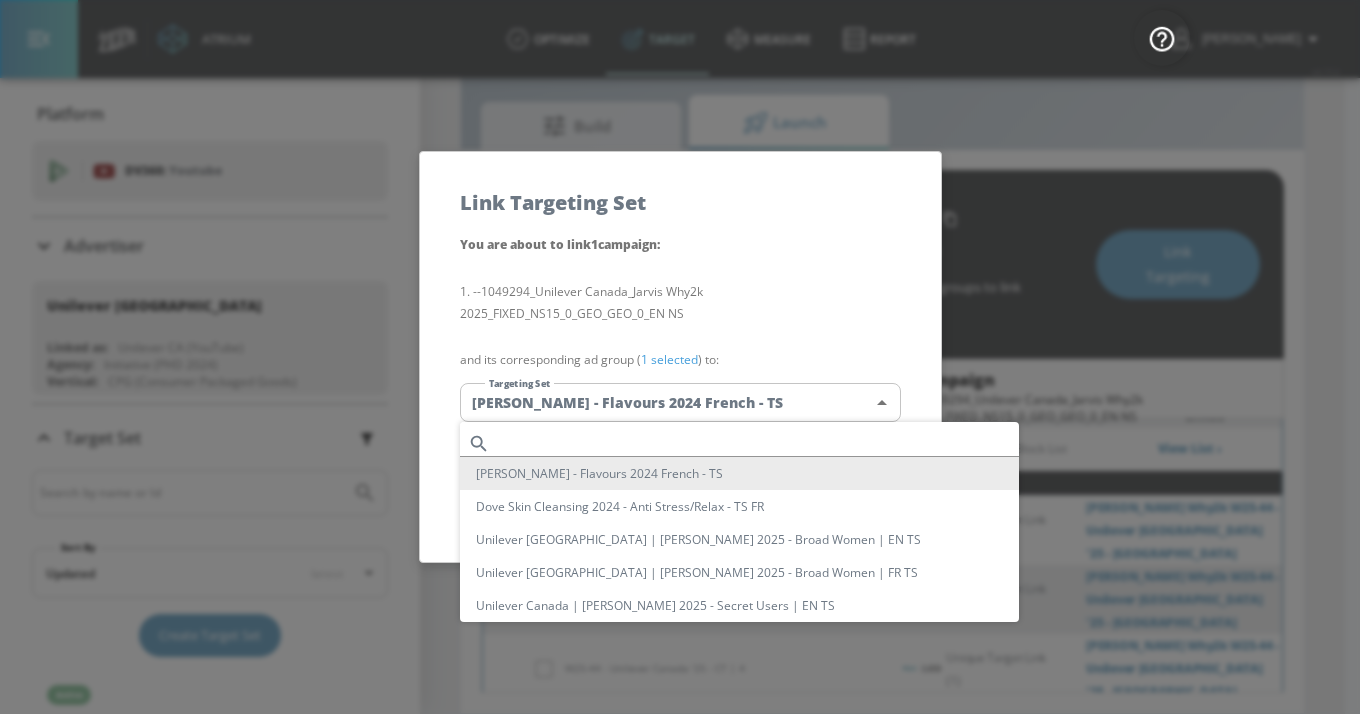 click at bounding box center [758, 443] 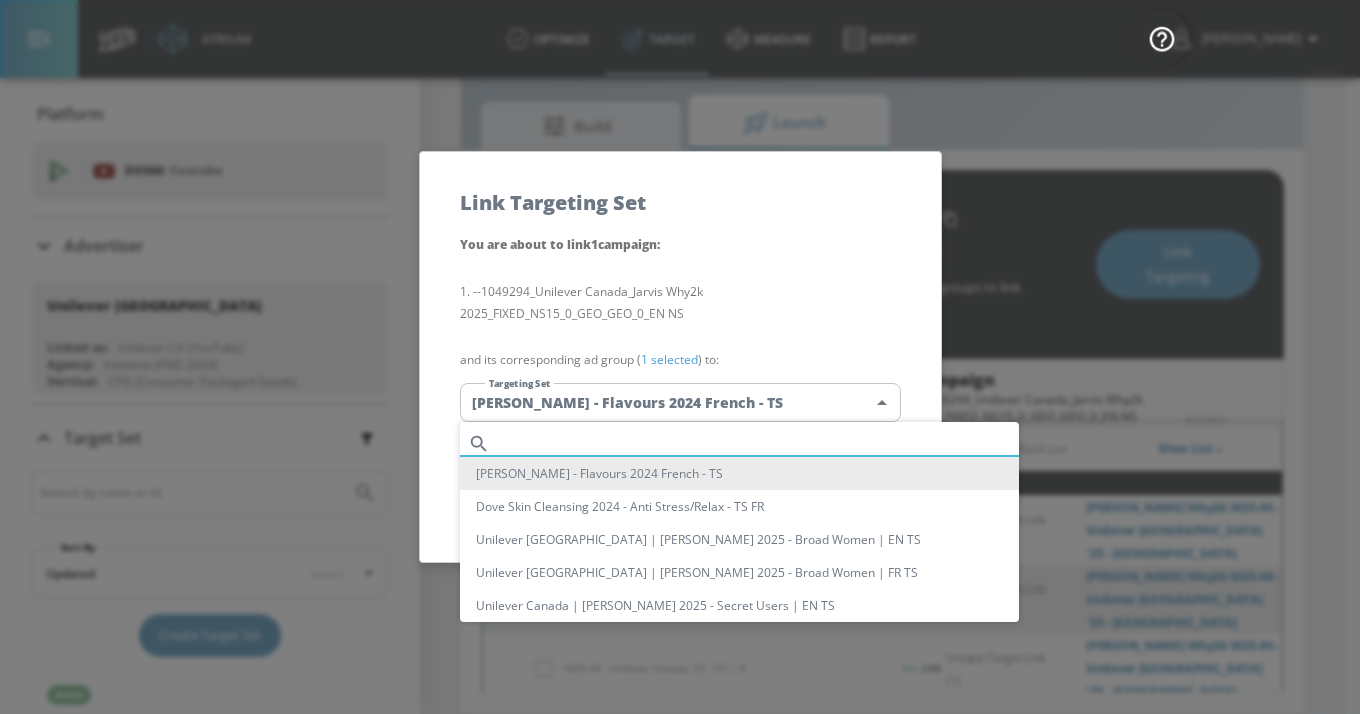 paste on "[PERSON_NAME] Why2k W25-44 - Unilever Canada '25 - TS" 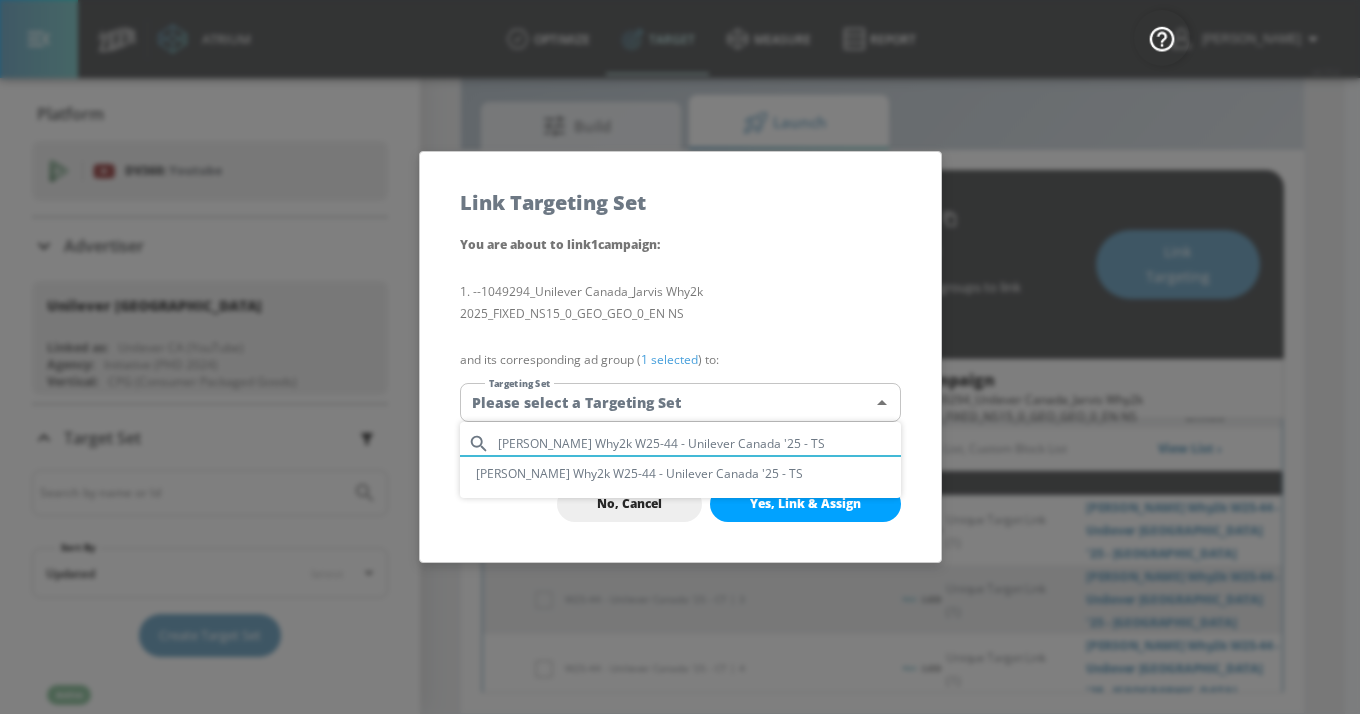 type on "[PERSON_NAME] Why2k W25-44 - Unilever Canada '25 - TS" 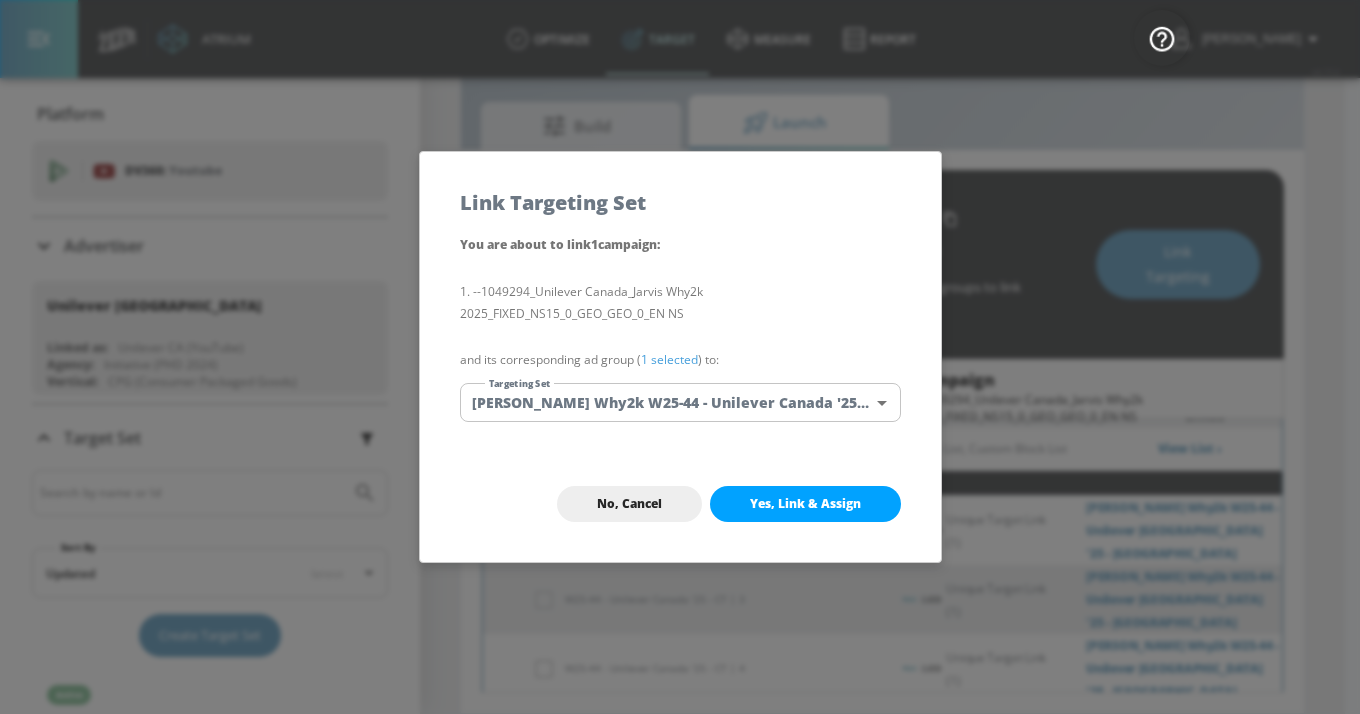 click on "Yes, Link & Assign" at bounding box center (805, 504) 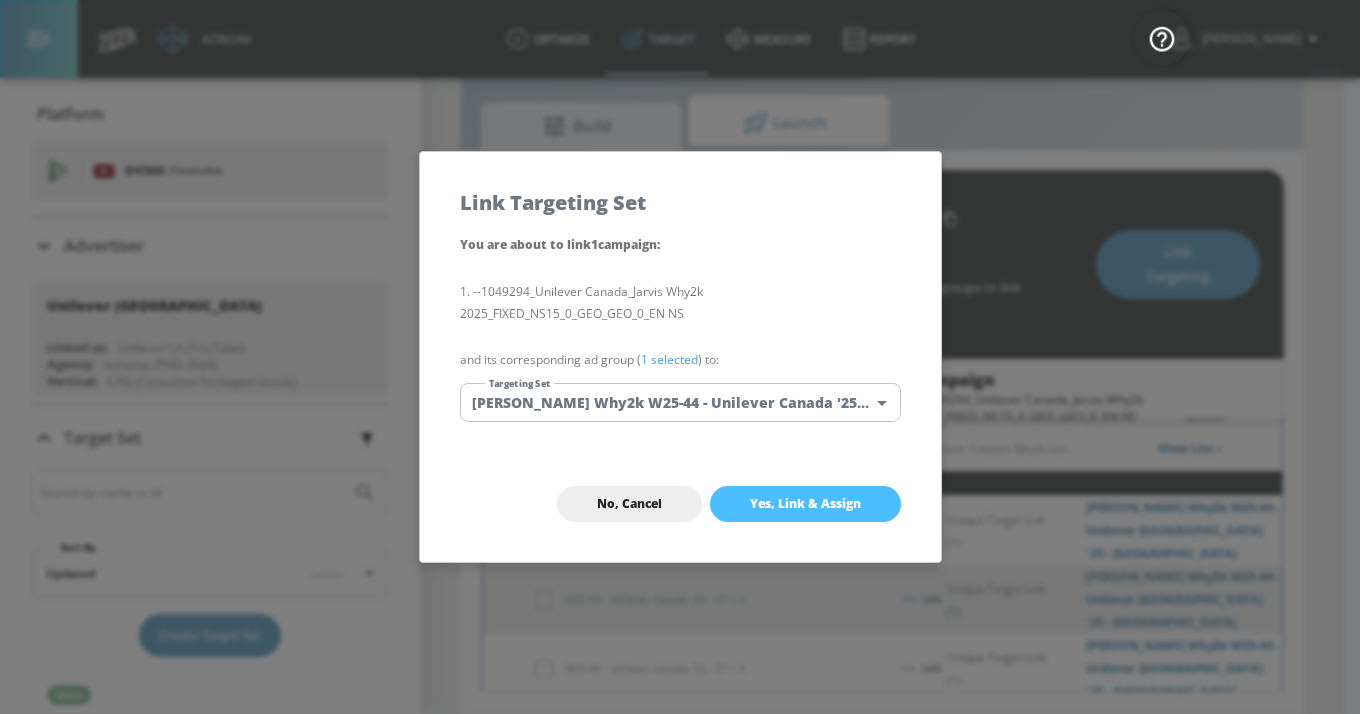 checkbox on "true" 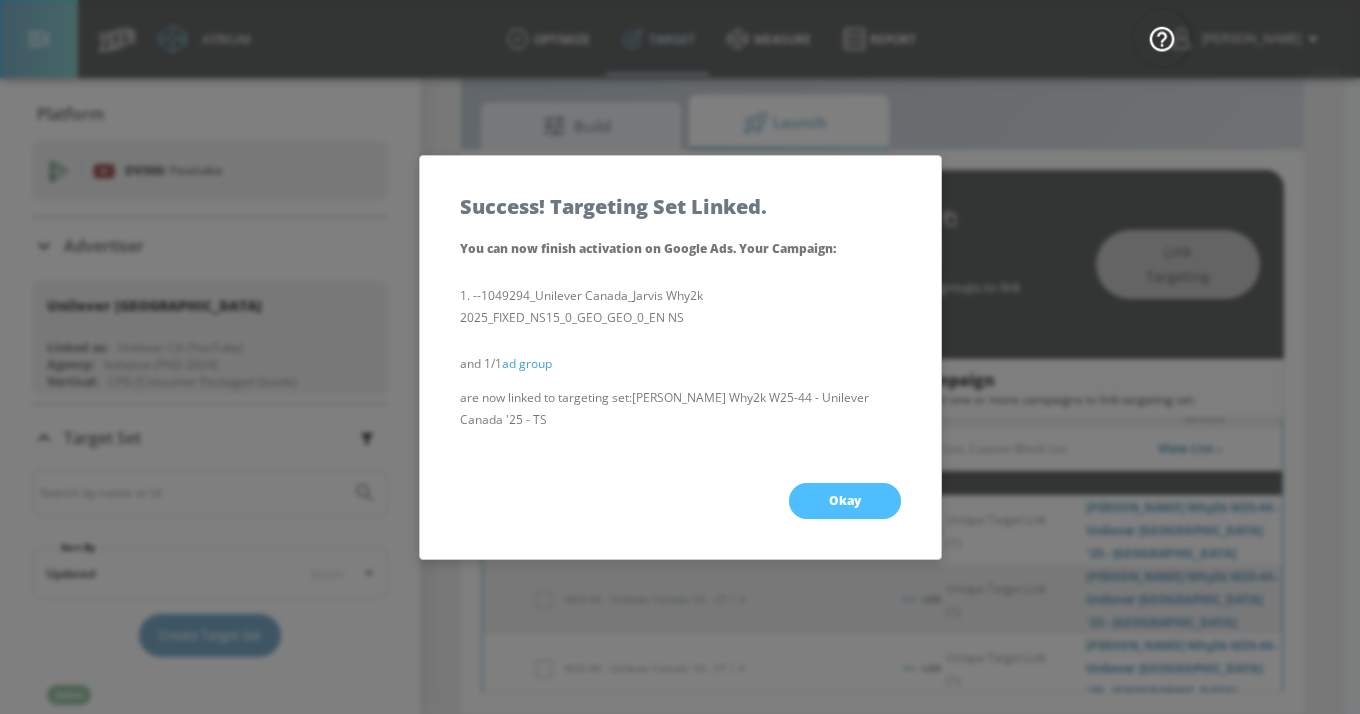 click on "Okay" at bounding box center (845, 501) 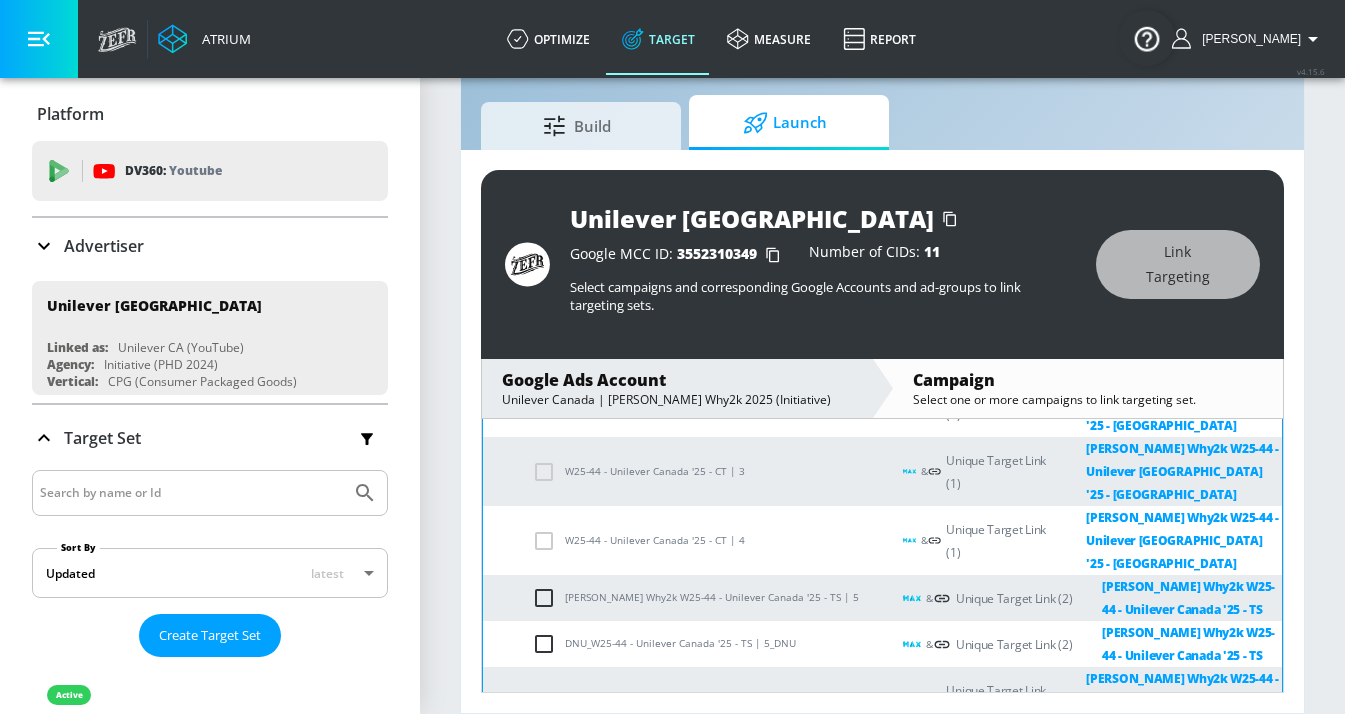 click 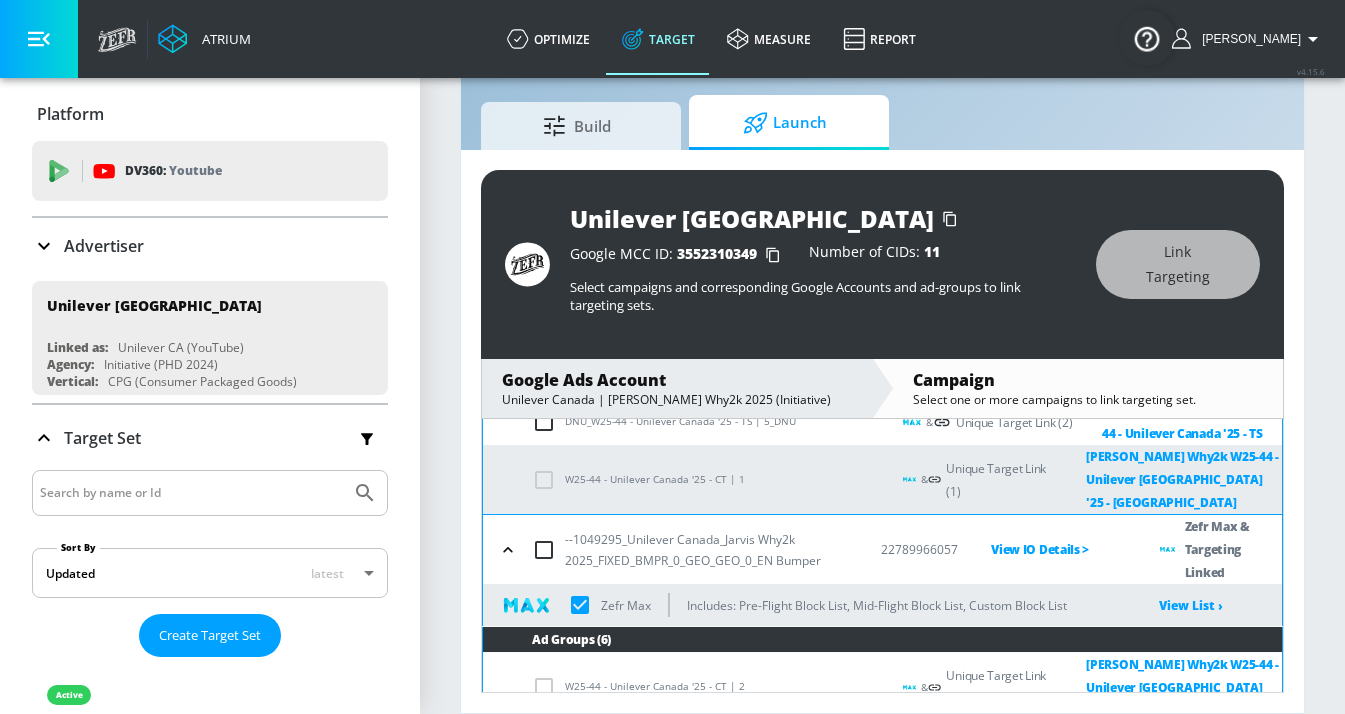 scroll, scrollTop: 1193, scrollLeft: 0, axis: vertical 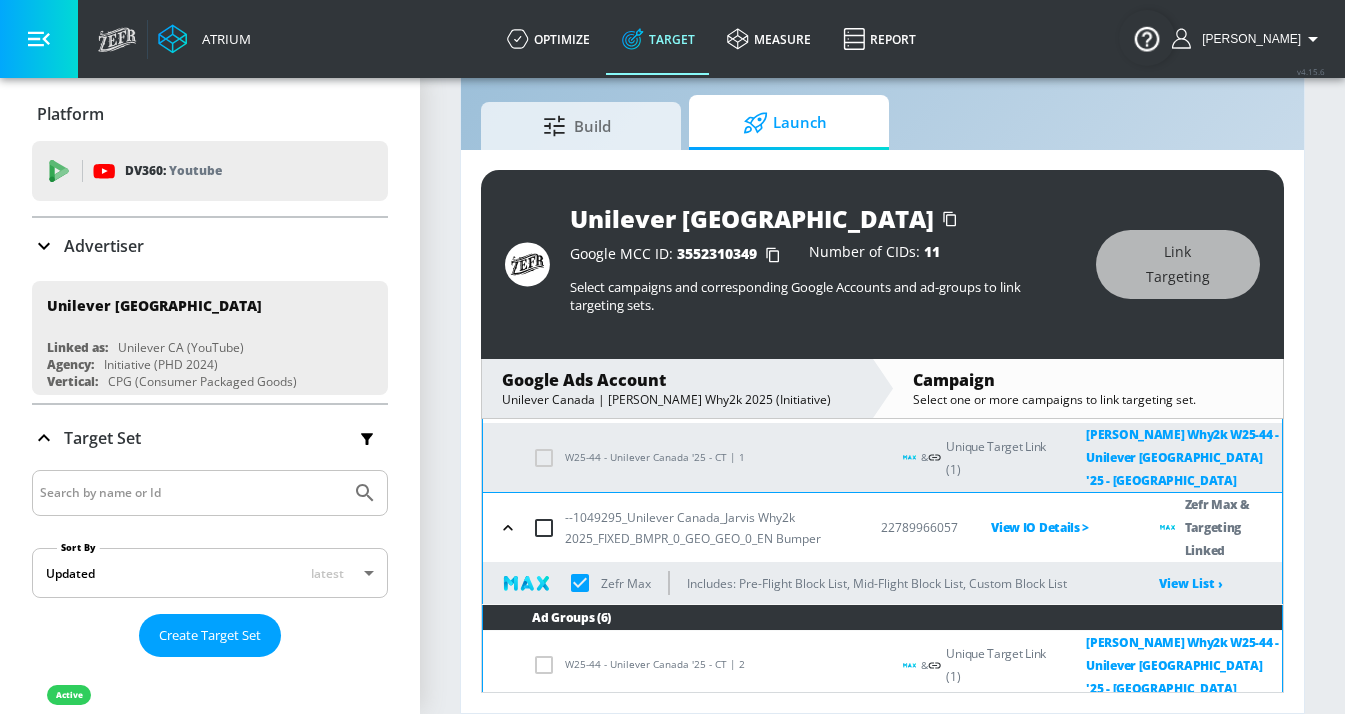 click at bounding box center (548, 857) 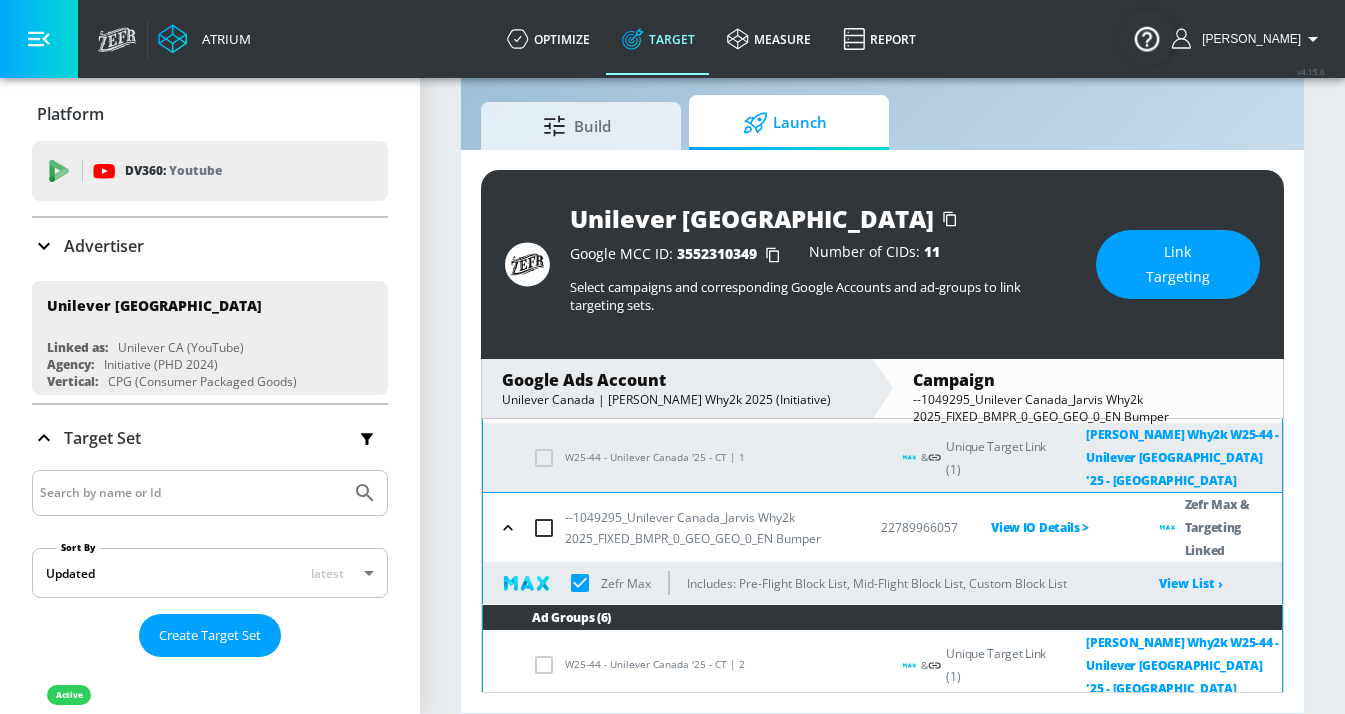 click on "Link Targeting" at bounding box center (1178, 264) 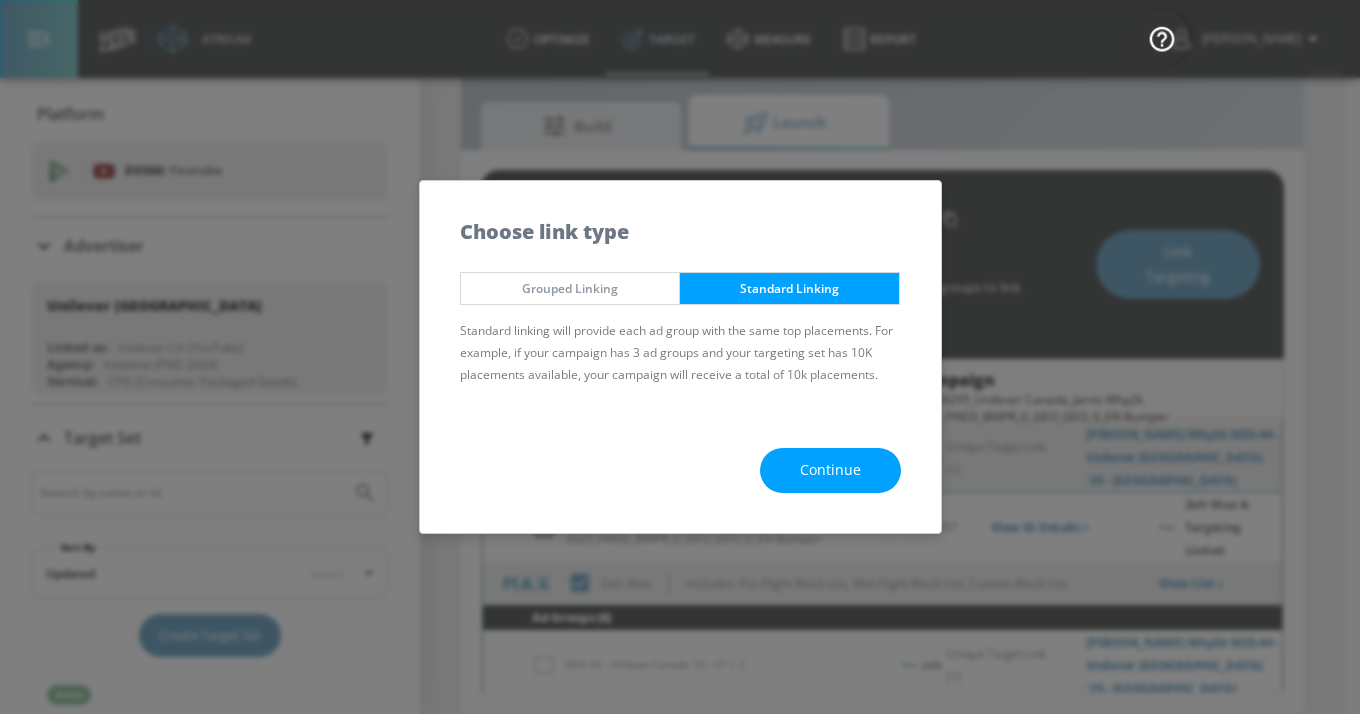 click on "Continue" at bounding box center [830, 470] 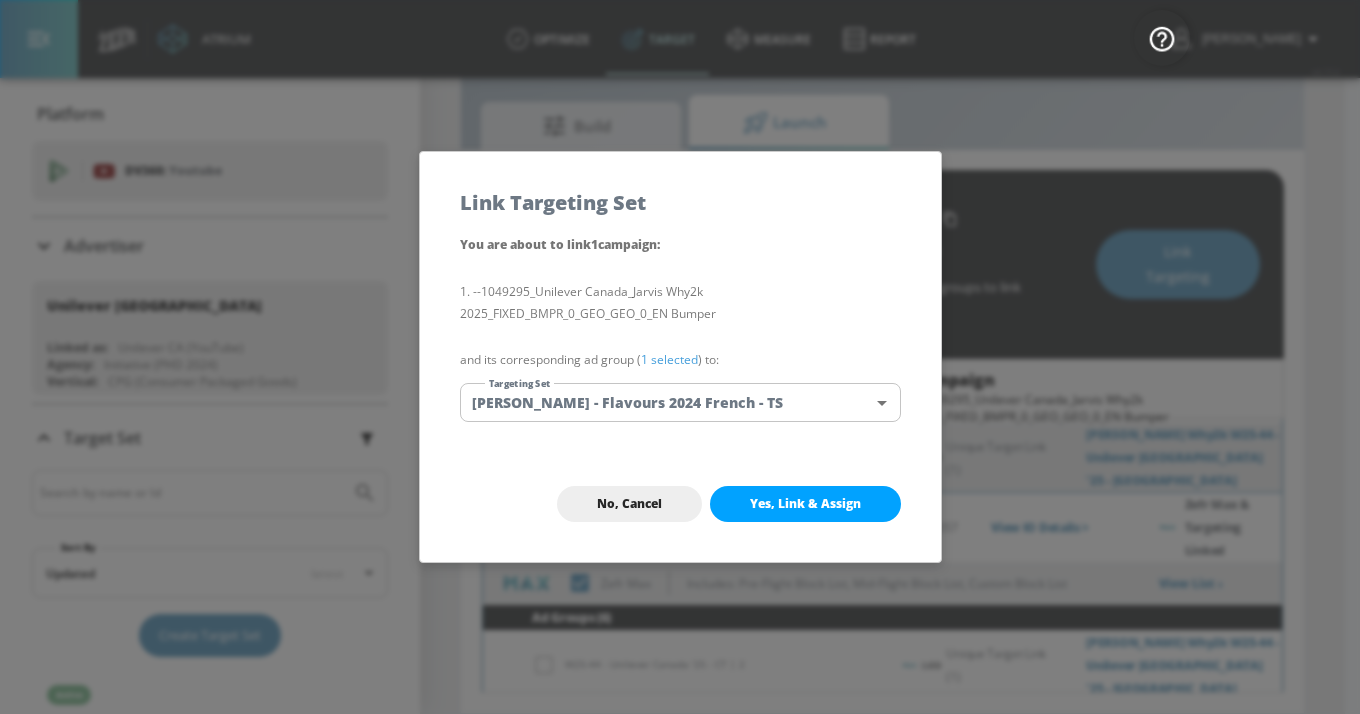 click on "Atrium optimize Target measure Report optimize Target measure Report v 4.15.6 [PERSON_NAME] Platform DV360:   Youtube DV360:   Youtube Advertiser Sort By A-Z asc ​ Add Account Unilever Canada Linked as: Unilever CA (YouTube) Agency: Initiative (PHD 2024) Vertical: CPG (Consumer Packaged Goods) KZ Test  Linked as: Zefr Demos Agency: Kaitlin test  Vertical: Other [PERSON_NAME] C Test Account Linked as: Zefr Demos Agency: [PERSON_NAME] Vertical: CPG (Consumer Packaged Goods) alicyn test Linked as: Zefr Demos Agency: alicyn test Vertical: Healthcare Parry Test Linked as: Zefr Demos Agency: Parry Test Vertical: Music [PERSON_NAME] Account Linked as: Zefr Demos Agency: [PERSON_NAME] Agency Vertical: Fashion [PERSON_NAME] TEST Linked as: Zefr Demos Agency: [PERSON_NAME] TEST Vertical: Other Test Linked as: Zefr Demos Agency: Test Vertical: Travel Shaq Test Account Linked as: Zefr Demos Agency: Zefr Vertical: Software Benz TEST Linked as: Zefr Demos Agency: ZEFR Vertical: Other Rawan Test Linked as: Zefr Demos Agency: Test Vertical: Linked as:" at bounding box center [680, 333] 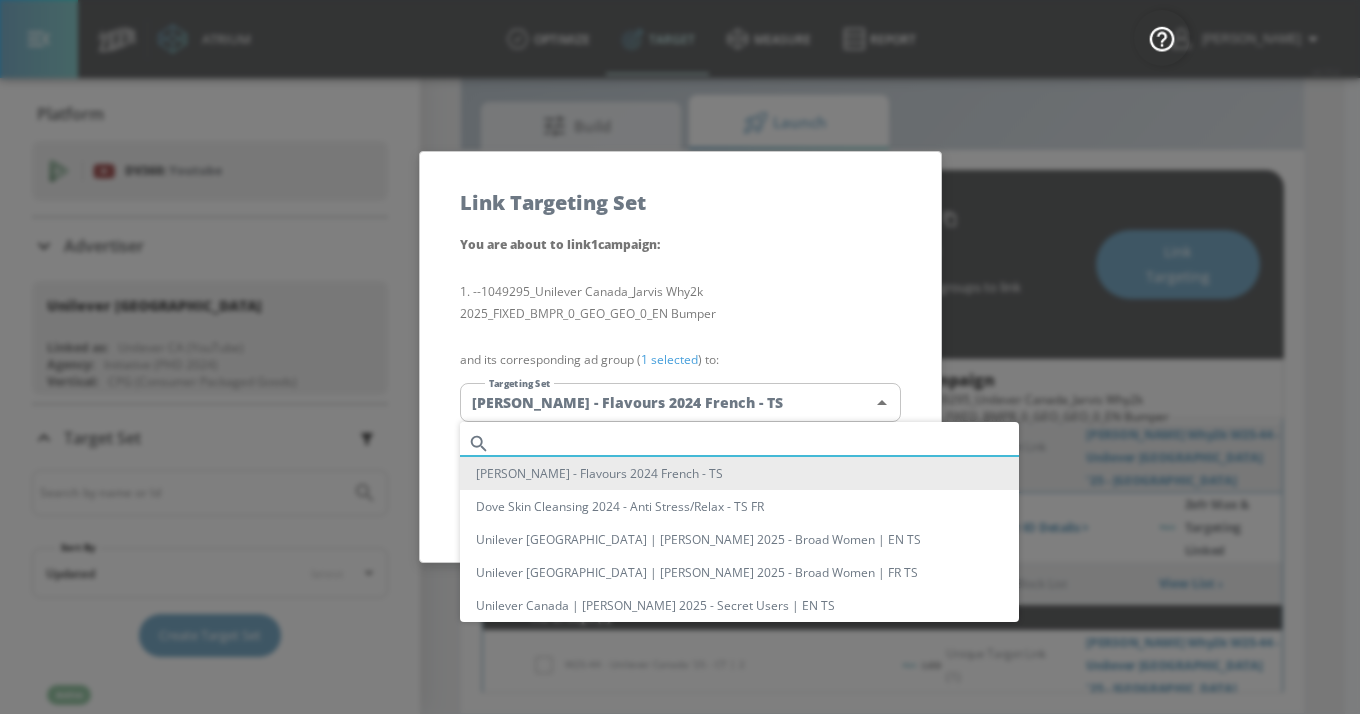 click at bounding box center [758, 443] 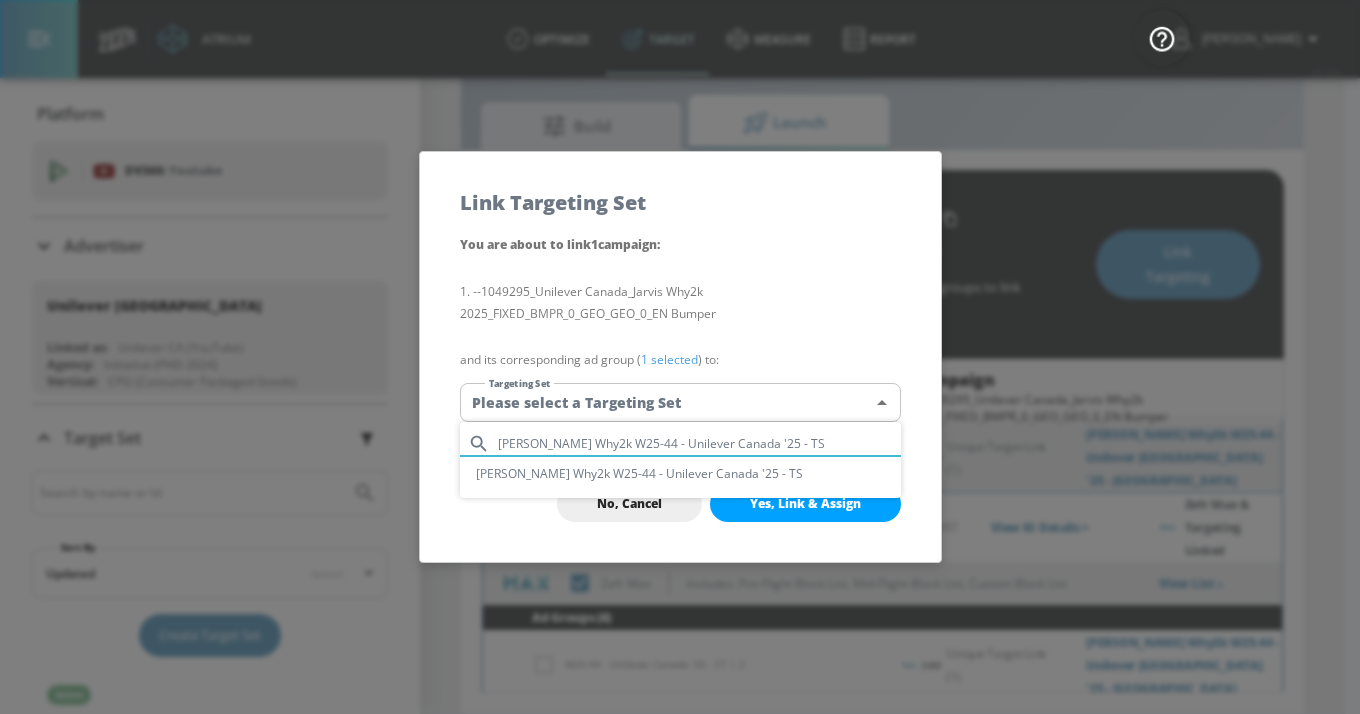 type on "[PERSON_NAME] Why2k W25-44 - Unilever Canada '25 - TS" 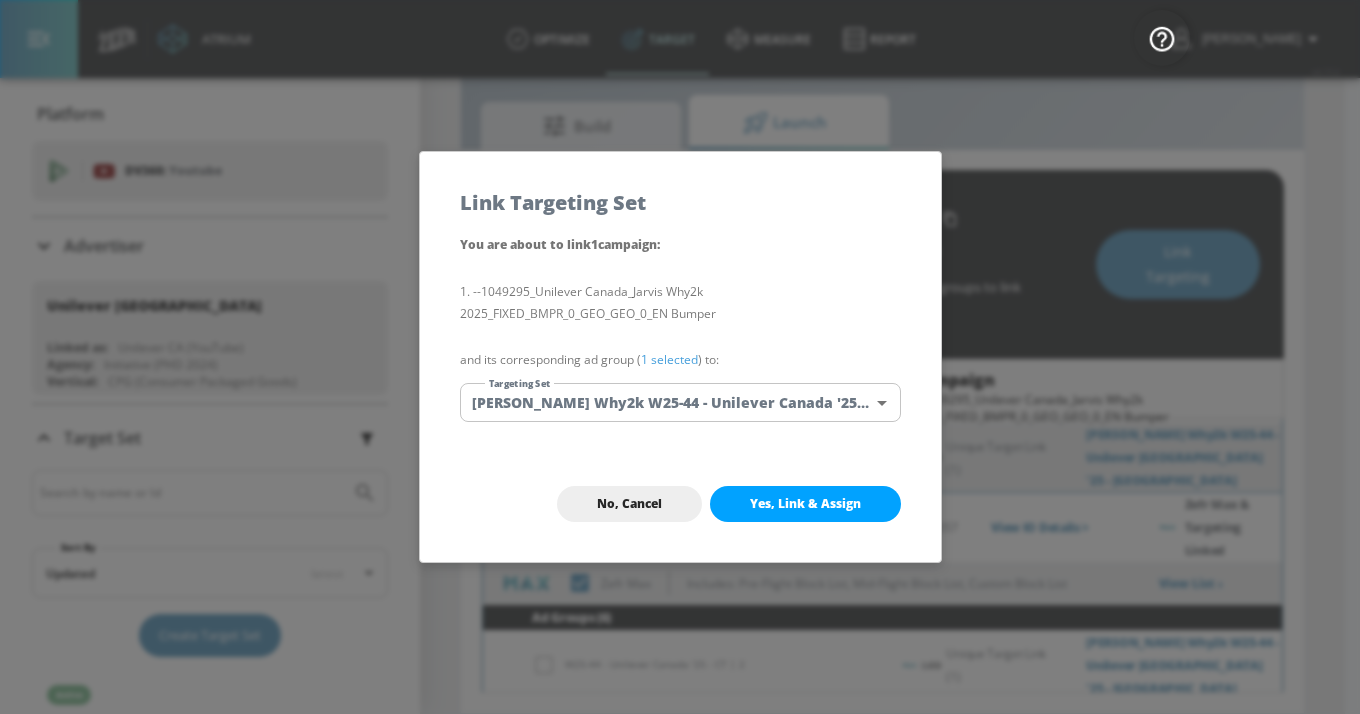 click on "Yes, Link & Assign" at bounding box center (805, 504) 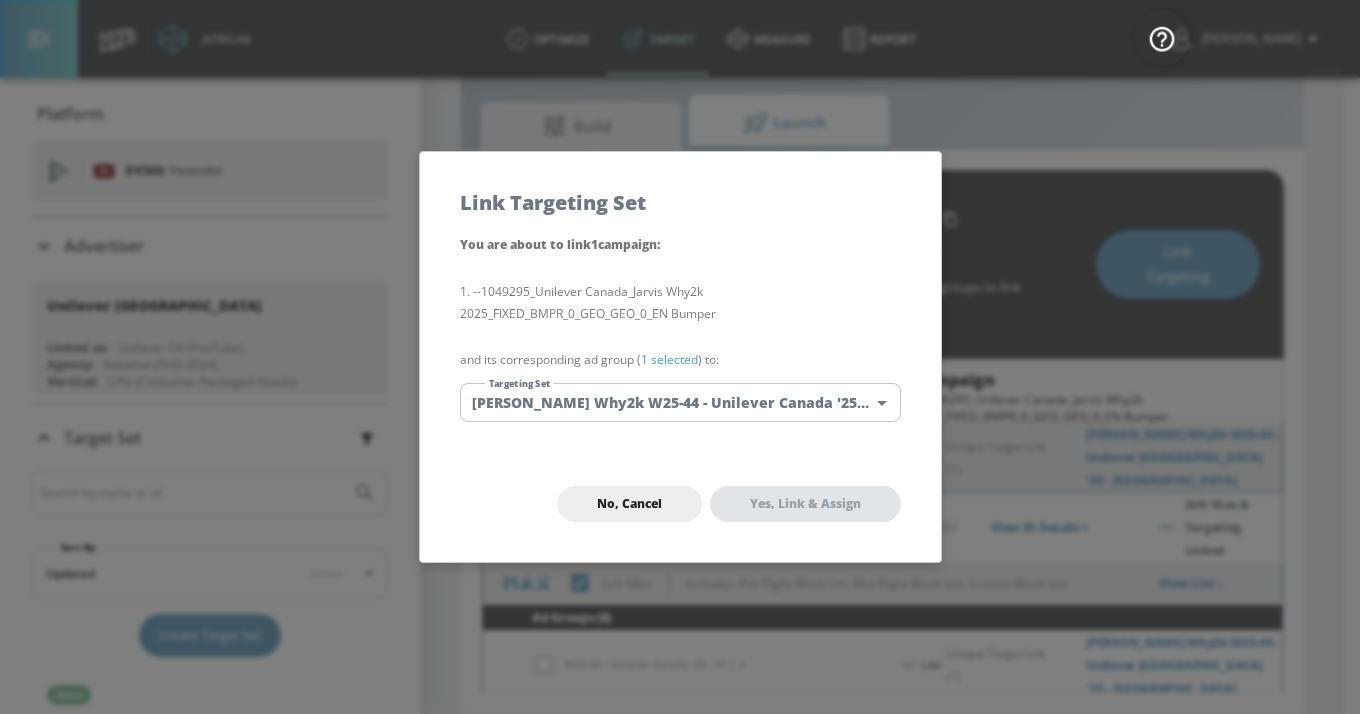 checkbox on "true" 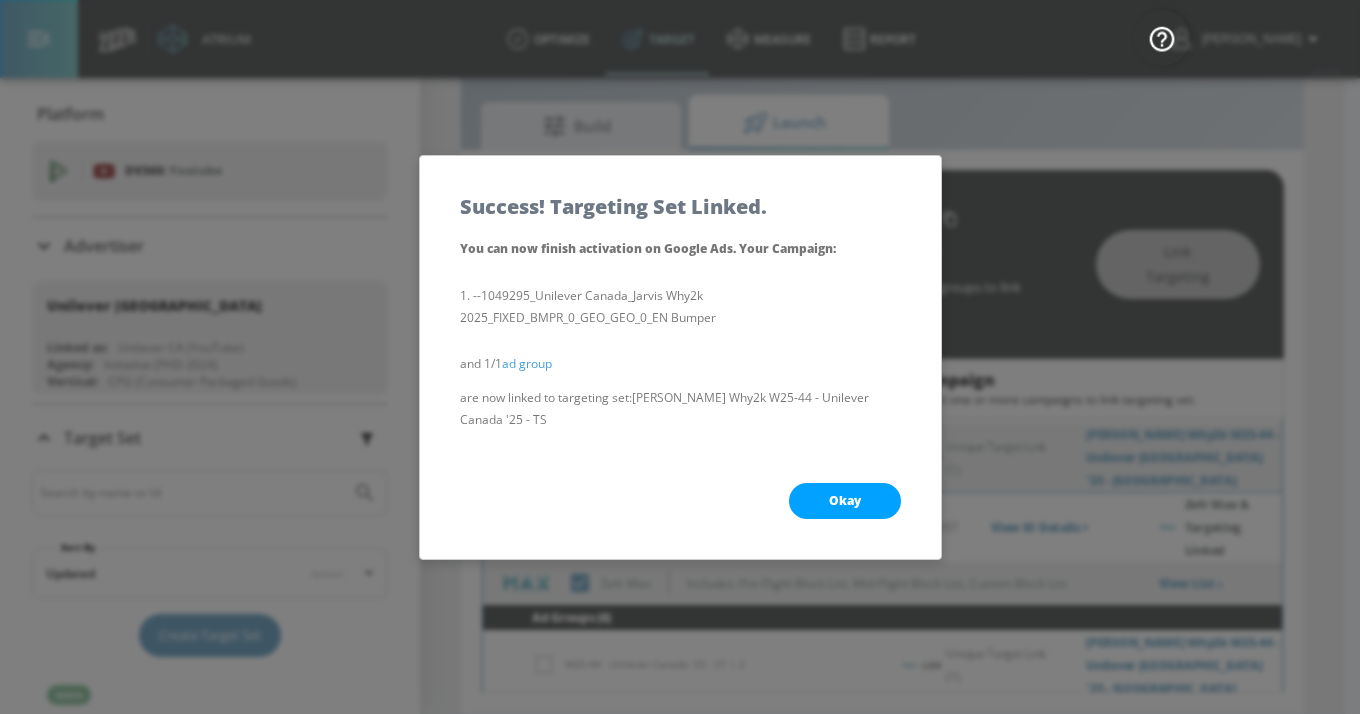 click on "Okay" at bounding box center [845, 501] 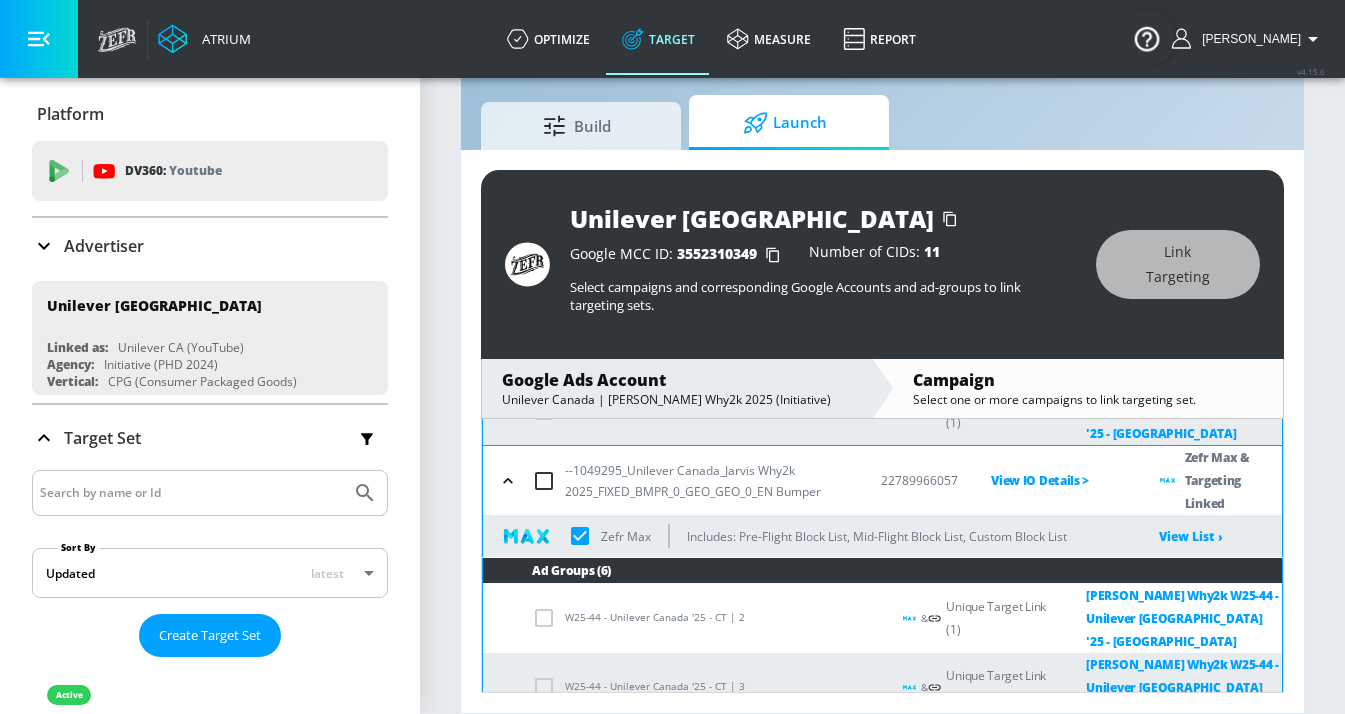 scroll, scrollTop: 1295, scrollLeft: 0, axis: vertical 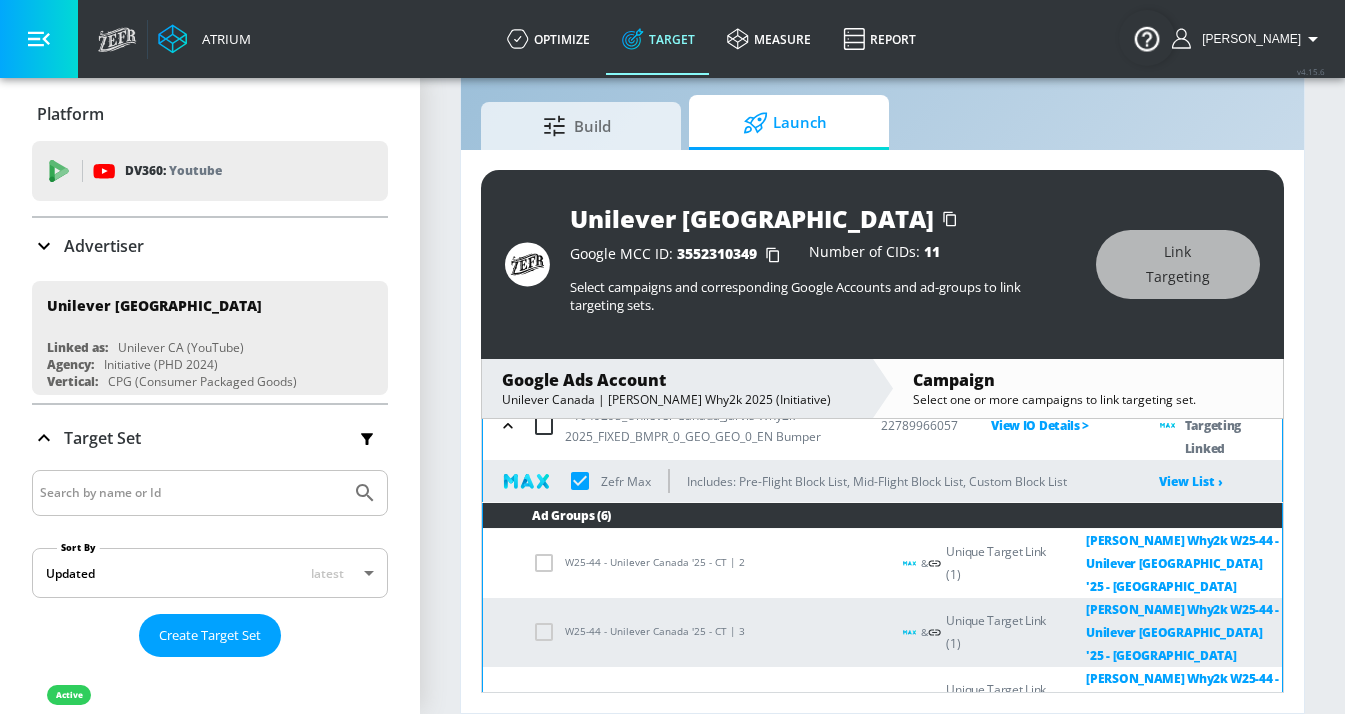 click 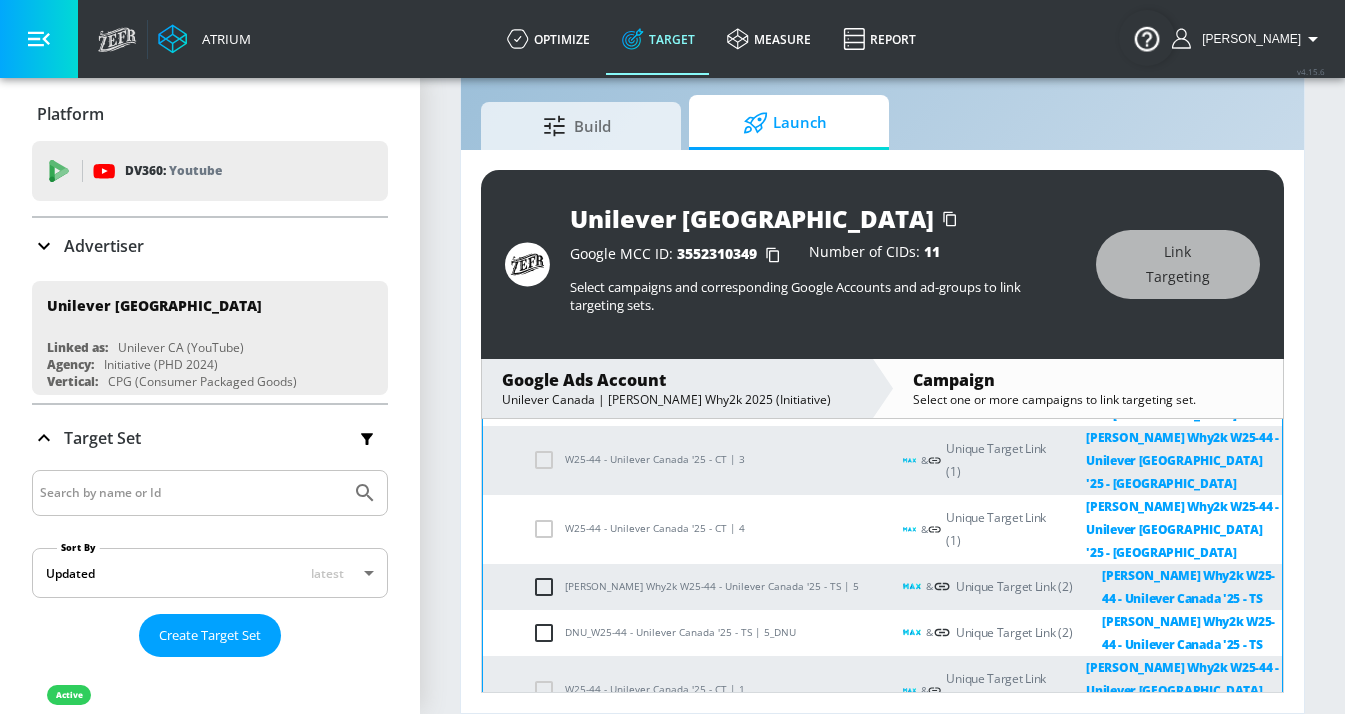 scroll, scrollTop: 1634, scrollLeft: 0, axis: vertical 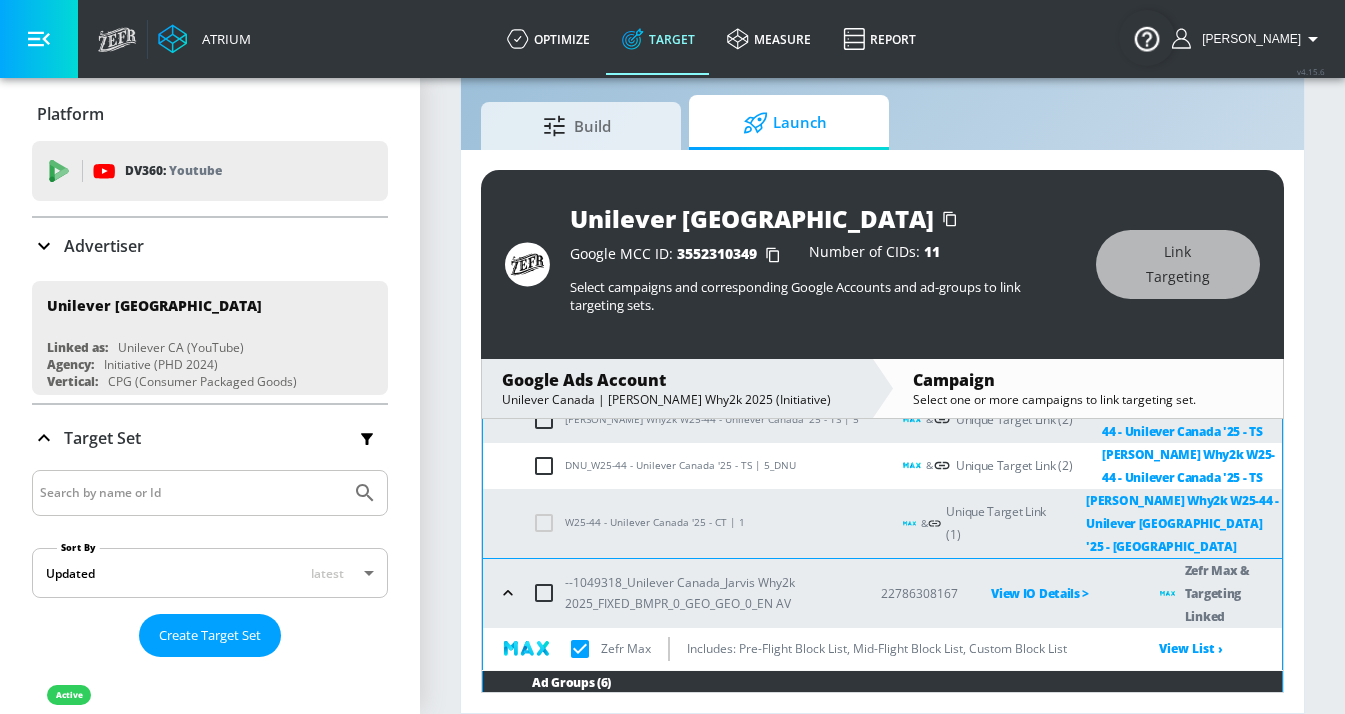 click at bounding box center [548, 923] 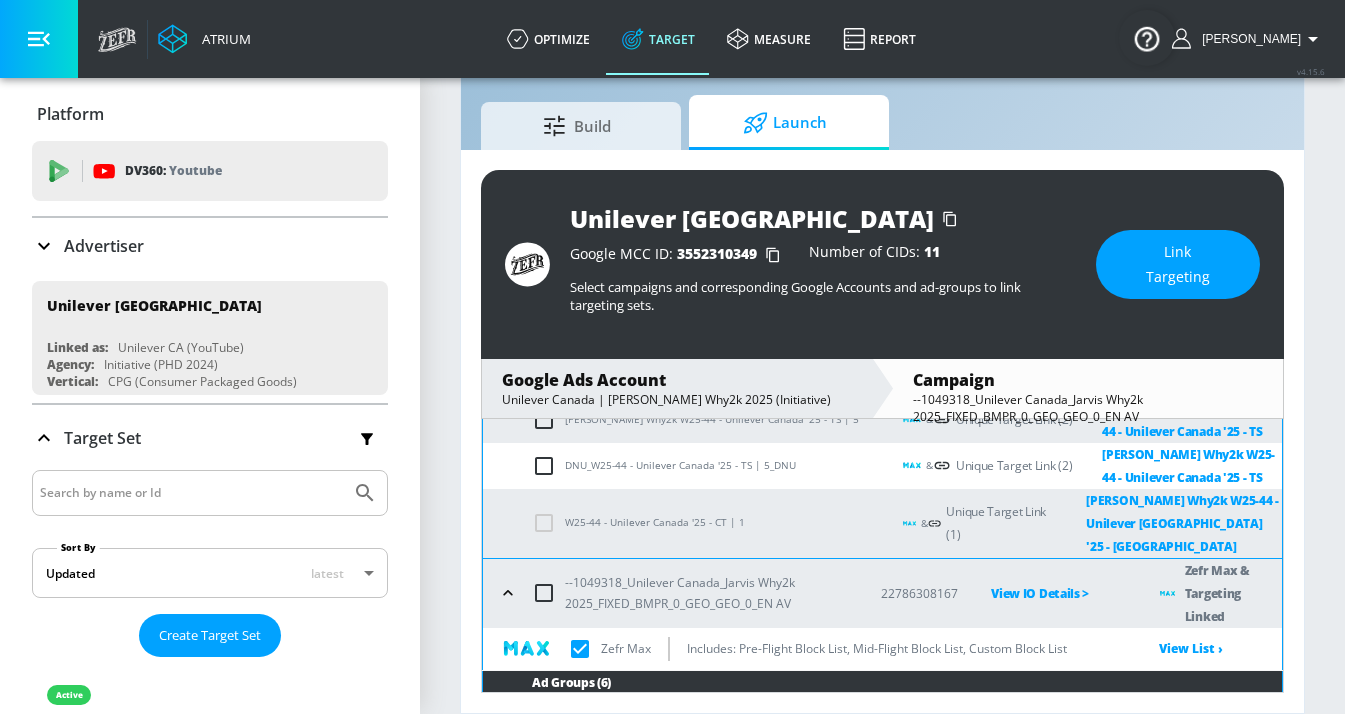 click on "Link Targeting" at bounding box center (1178, 264) 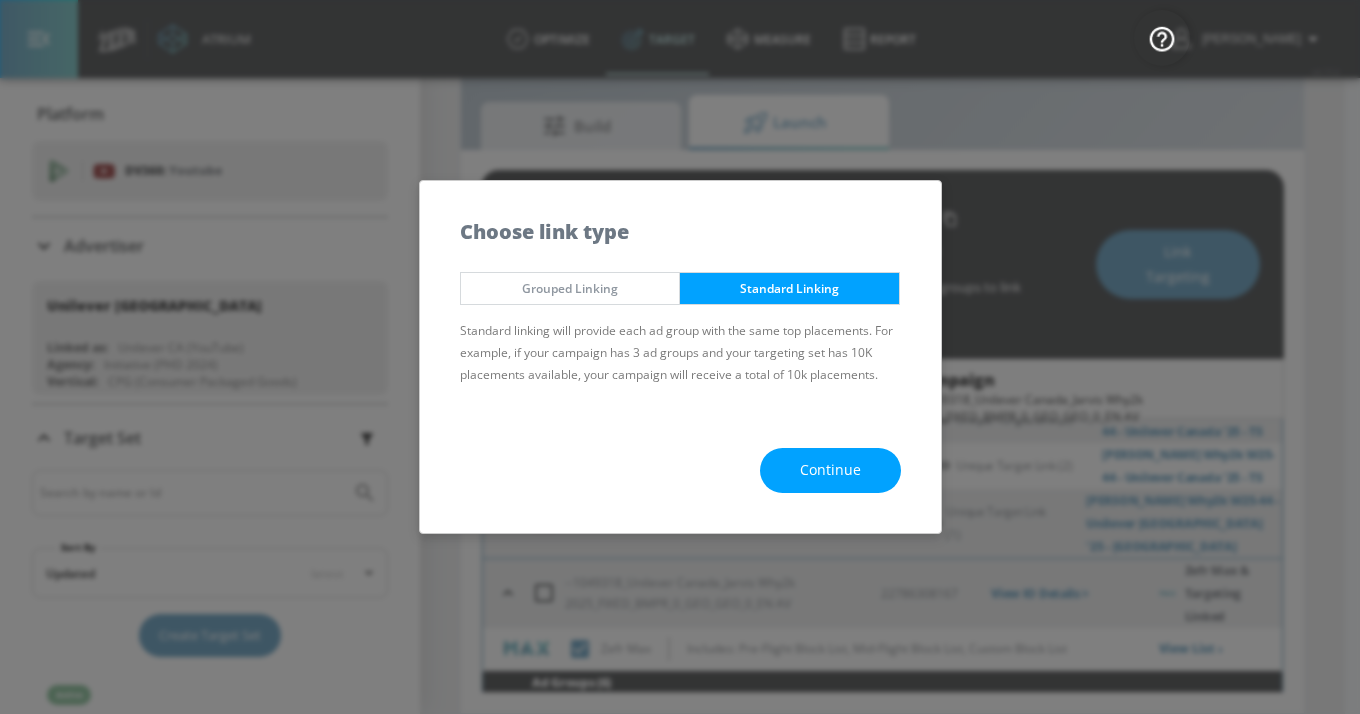 click on "Continue" at bounding box center (830, 470) 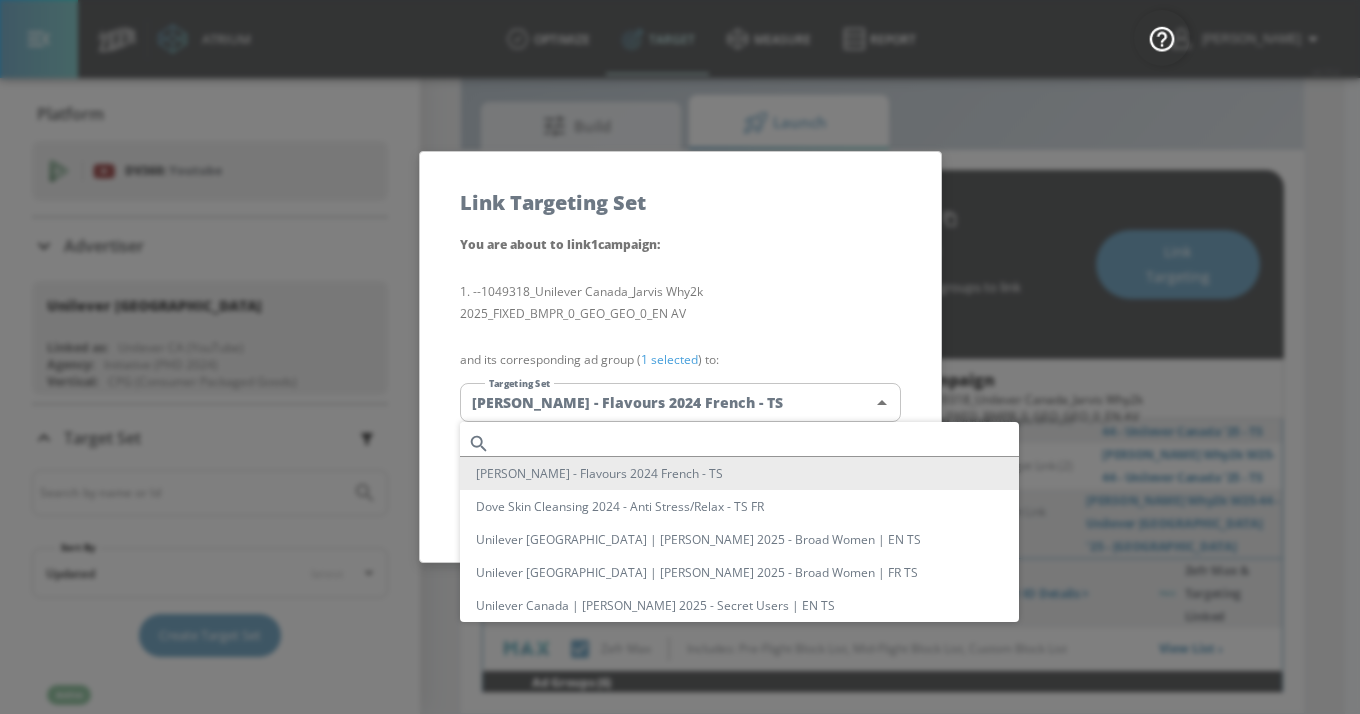 click on "Atrium optimize Target measure Report optimize Target measure Report v 4.15.6 [PERSON_NAME] Platform DV360:   Youtube DV360:   Youtube Advertiser Sort By A-Z asc ​ Add Account Unilever Canada Linked as: Unilever CA (YouTube) Agency: Initiative (PHD 2024) Vertical: CPG (Consumer Packaged Goods) KZ Test  Linked as: Zefr Demos Agency: Kaitlin test  Vertical: Other [PERSON_NAME] C Test Account Linked as: Zefr Demos Agency: [PERSON_NAME] Vertical: CPG (Consumer Packaged Goods) alicyn test Linked as: Zefr Demos Agency: alicyn test Vertical: Healthcare Parry Test Linked as: Zefr Demos Agency: Parry Test Vertical: Music [PERSON_NAME] Account Linked as: Zefr Demos Agency: [PERSON_NAME] Agency Vertical: Fashion [PERSON_NAME] TEST Linked as: Zefr Demos Agency: [PERSON_NAME] TEST Vertical: Other Test Linked as: Zefr Demos Agency: Test Vertical: Travel Shaq Test Account Linked as: Zefr Demos Agency: Zefr Vertical: Software Benz TEST Linked as: Zefr Demos Agency: ZEFR Vertical: Other Rawan Test Linked as: Zefr Demos Agency: Test Vertical: Linked as:" at bounding box center (680, 333) 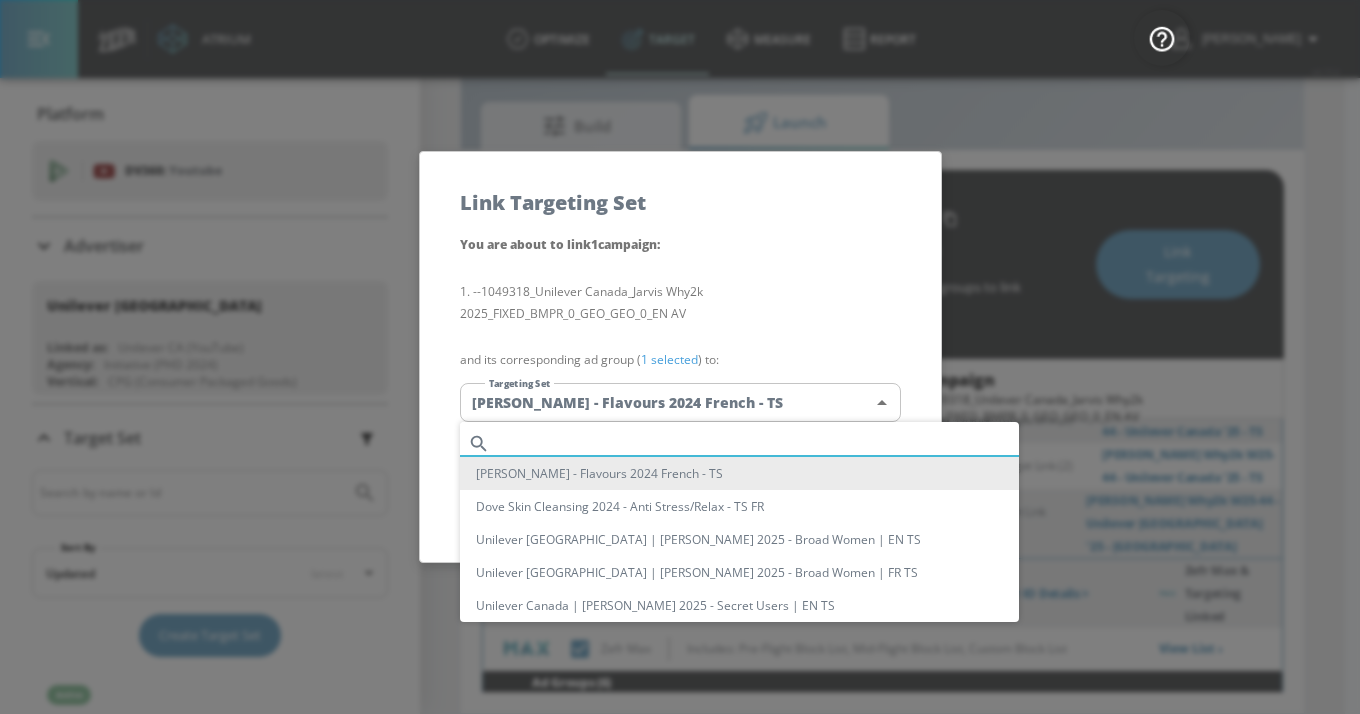 click at bounding box center (758, 443) 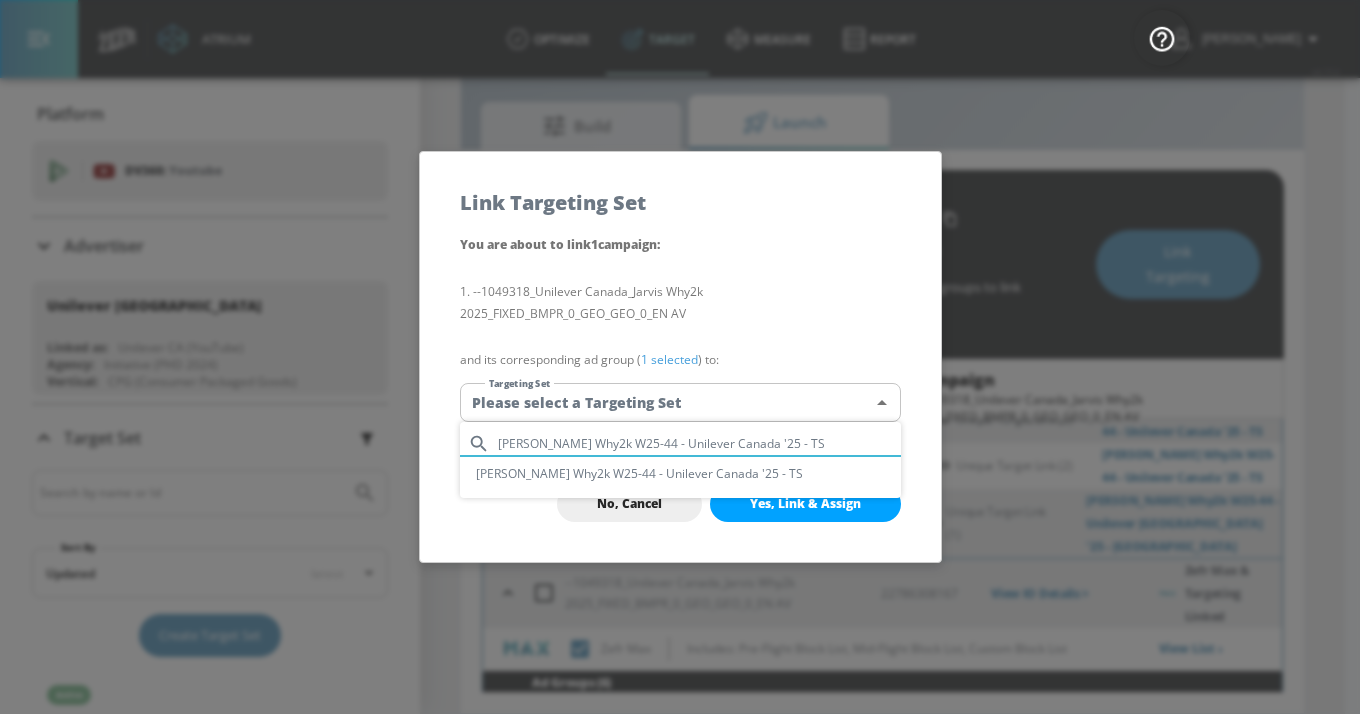 type on "[PERSON_NAME] Why2k W25-44 - Unilever Canada '25 - TS" 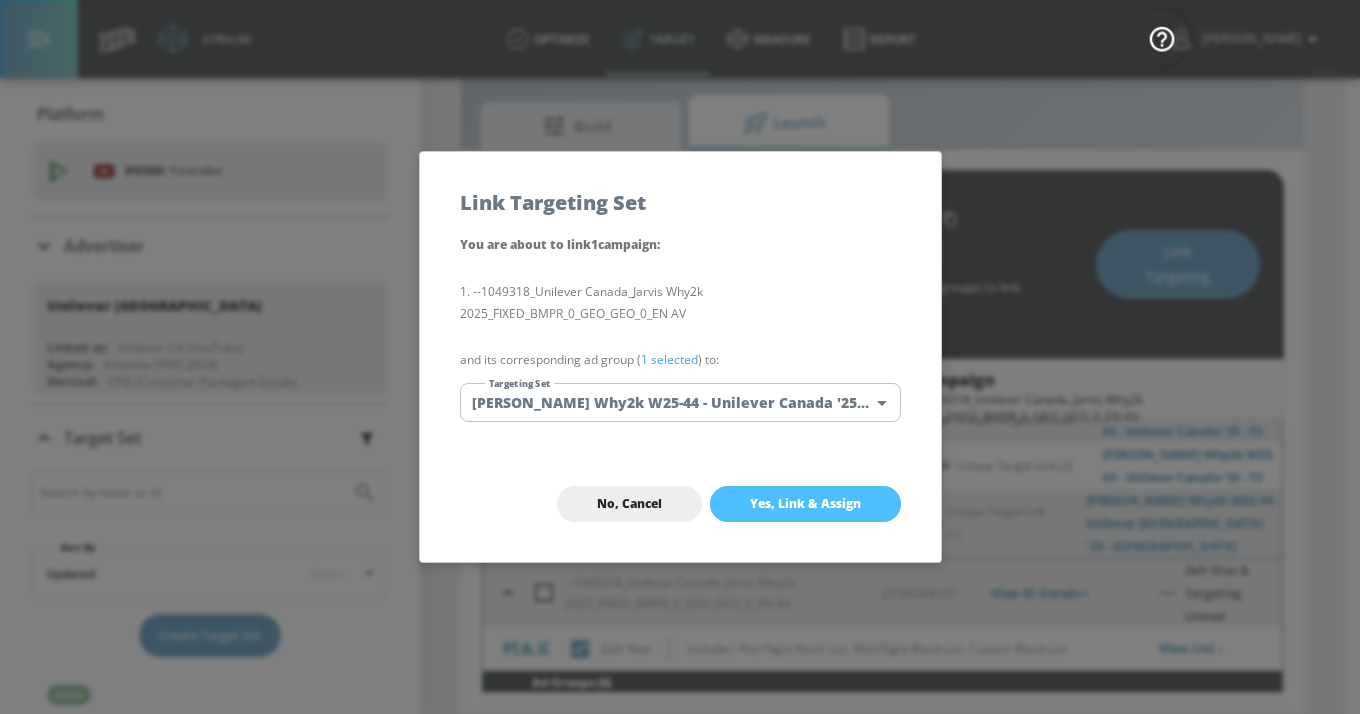 click on "Yes, Link & Assign" at bounding box center [805, 504] 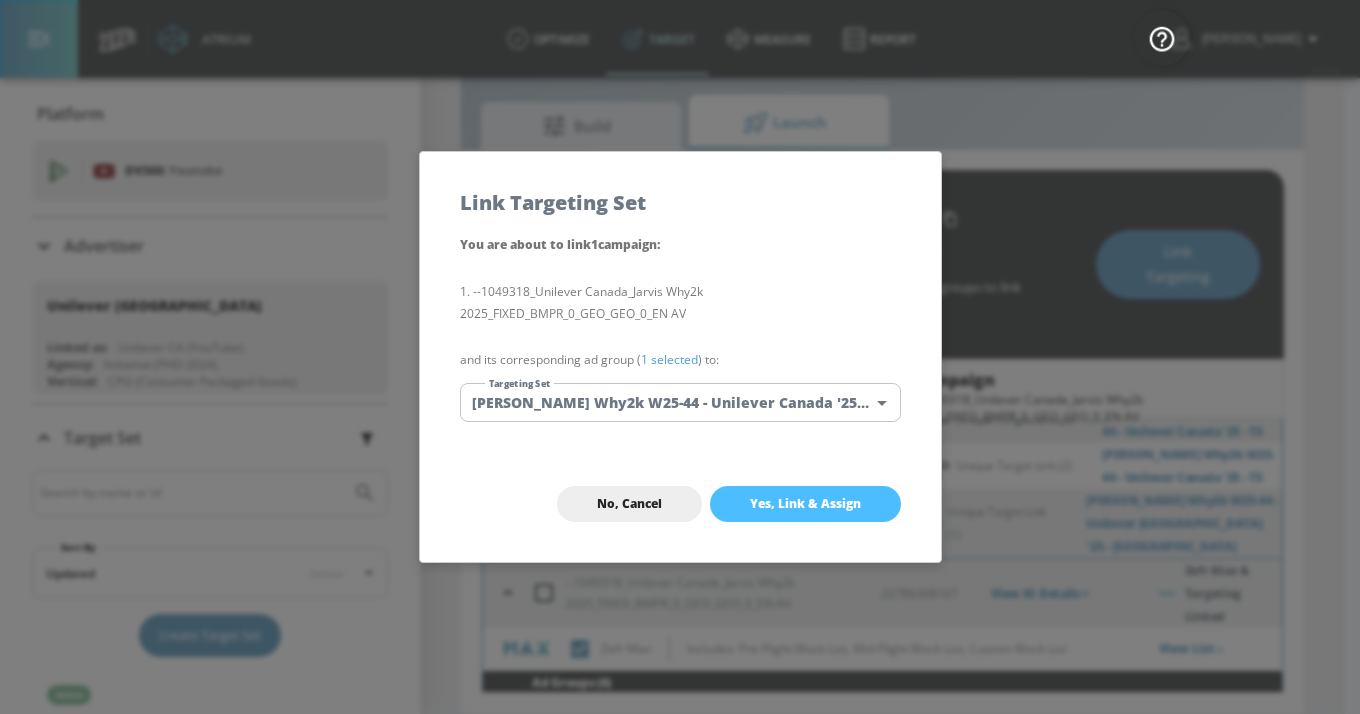 checkbox on "true" 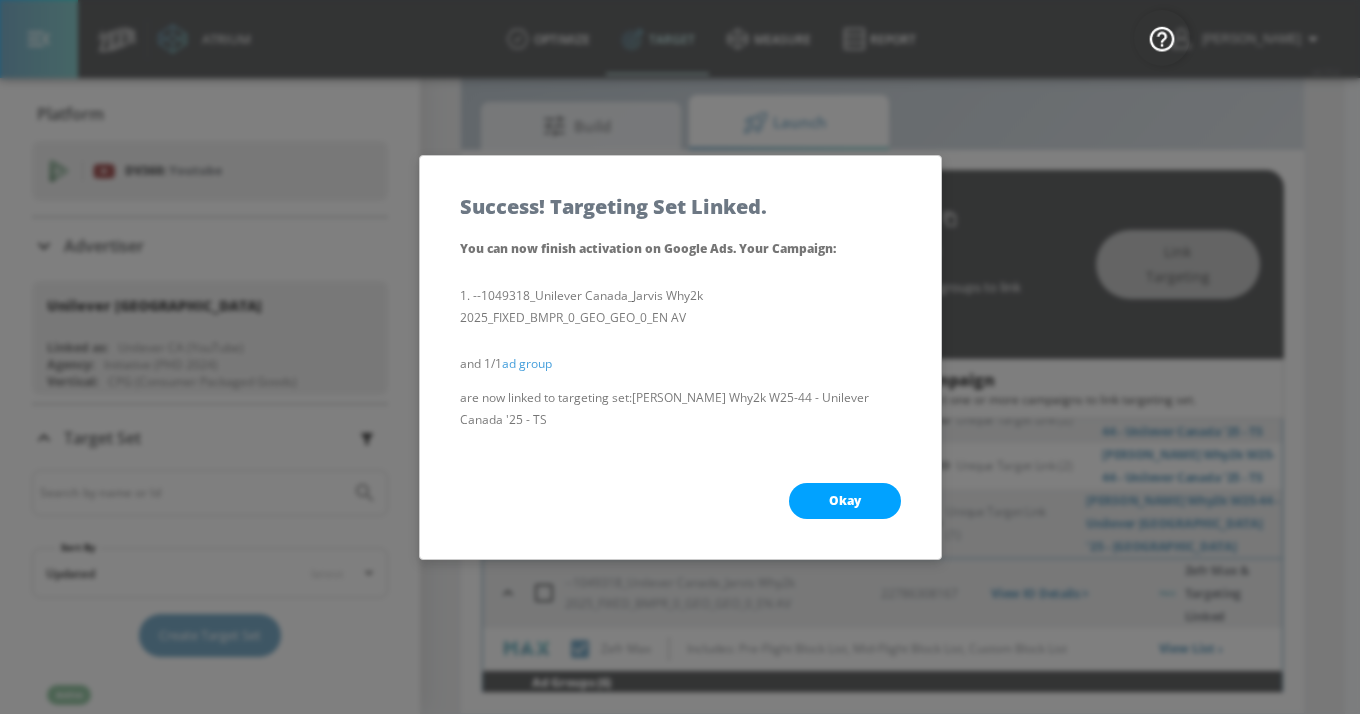 click on "Okay" at bounding box center (845, 501) 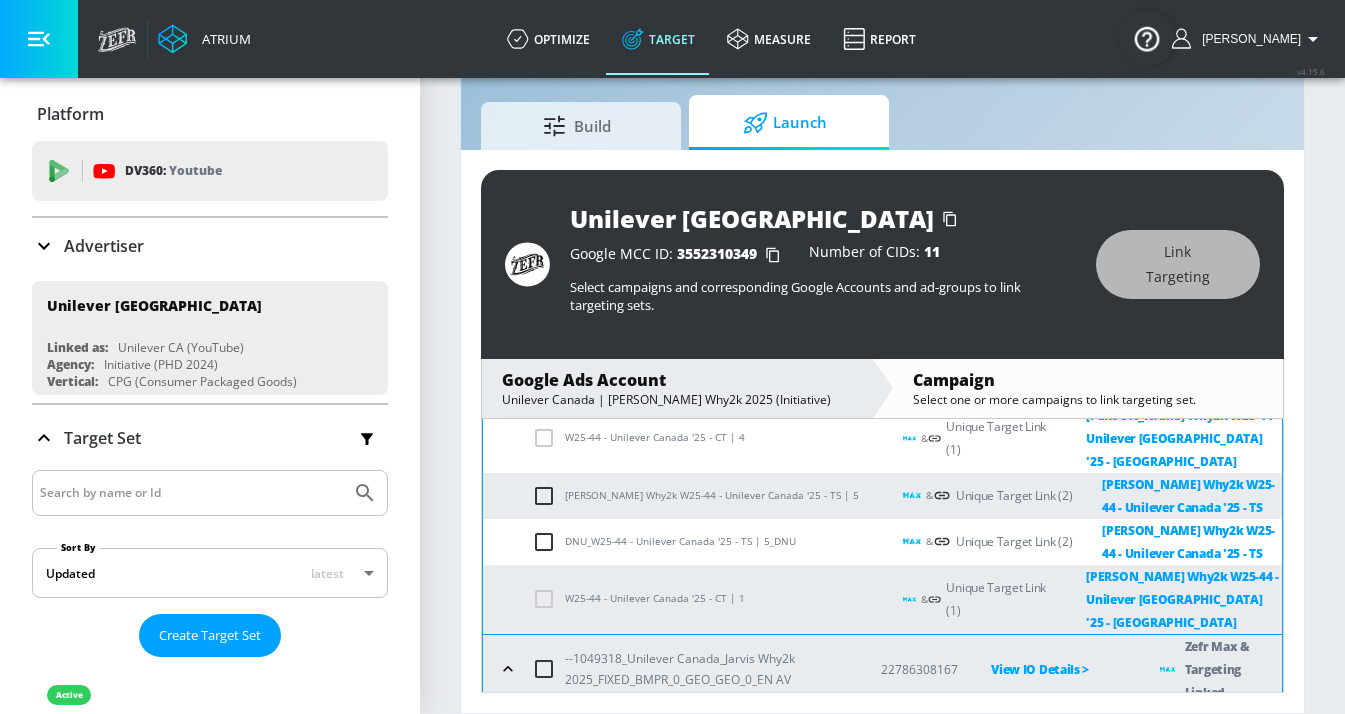 scroll, scrollTop: 1641, scrollLeft: 0, axis: vertical 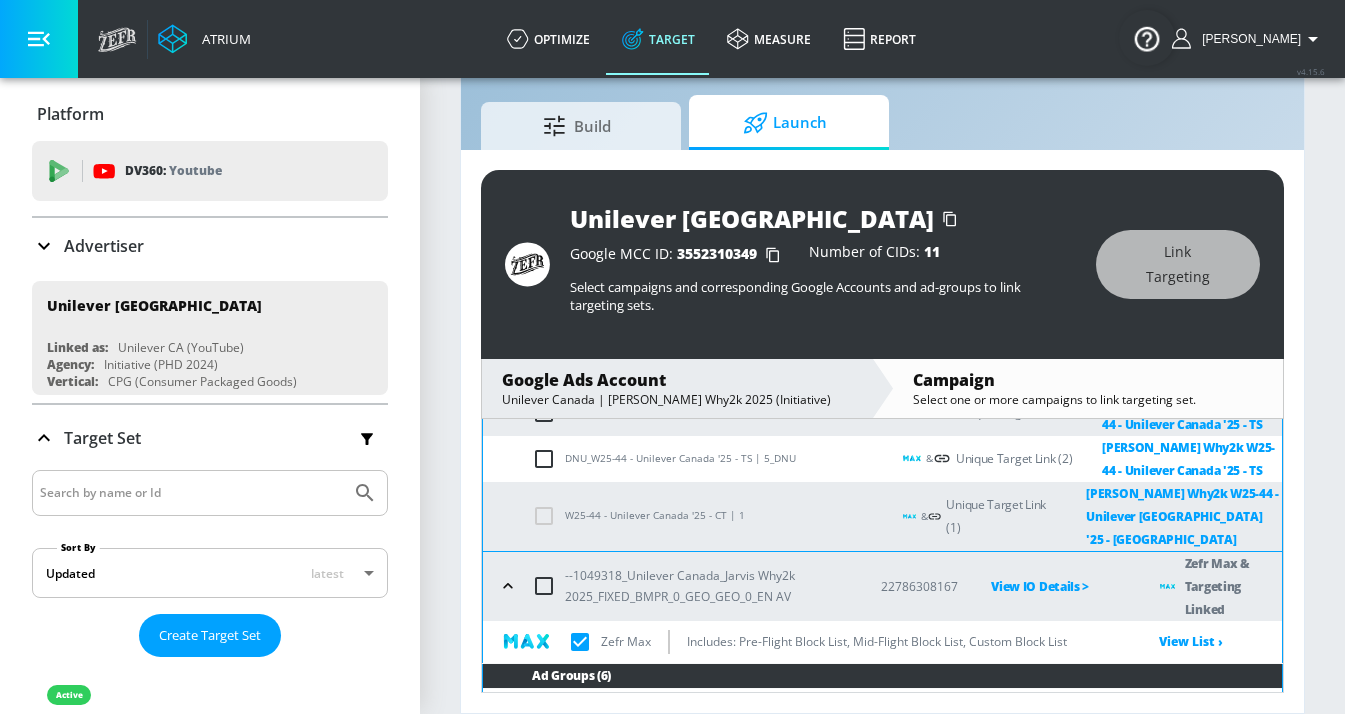 click on "[PERSON_NAME] Why2k W25-44 - Unilever Canada '25 - TS" at bounding box center [1177, 919] 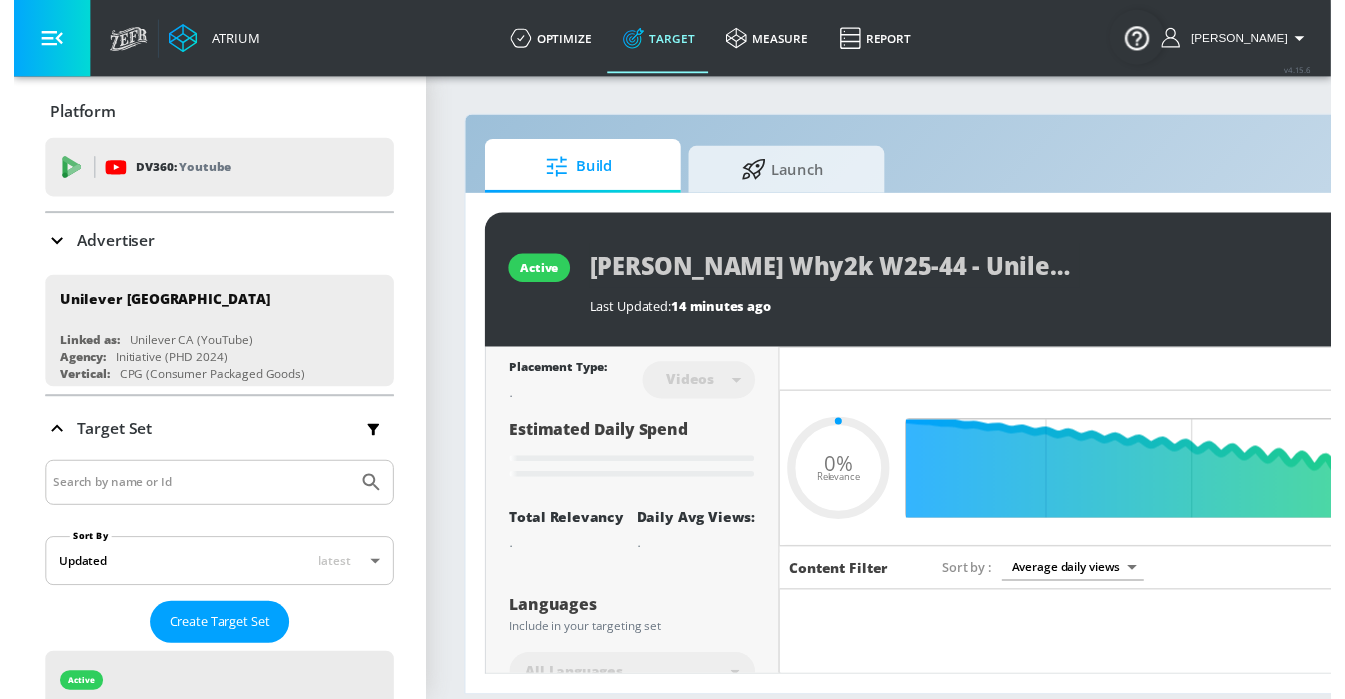 scroll, scrollTop: 0, scrollLeft: 0, axis: both 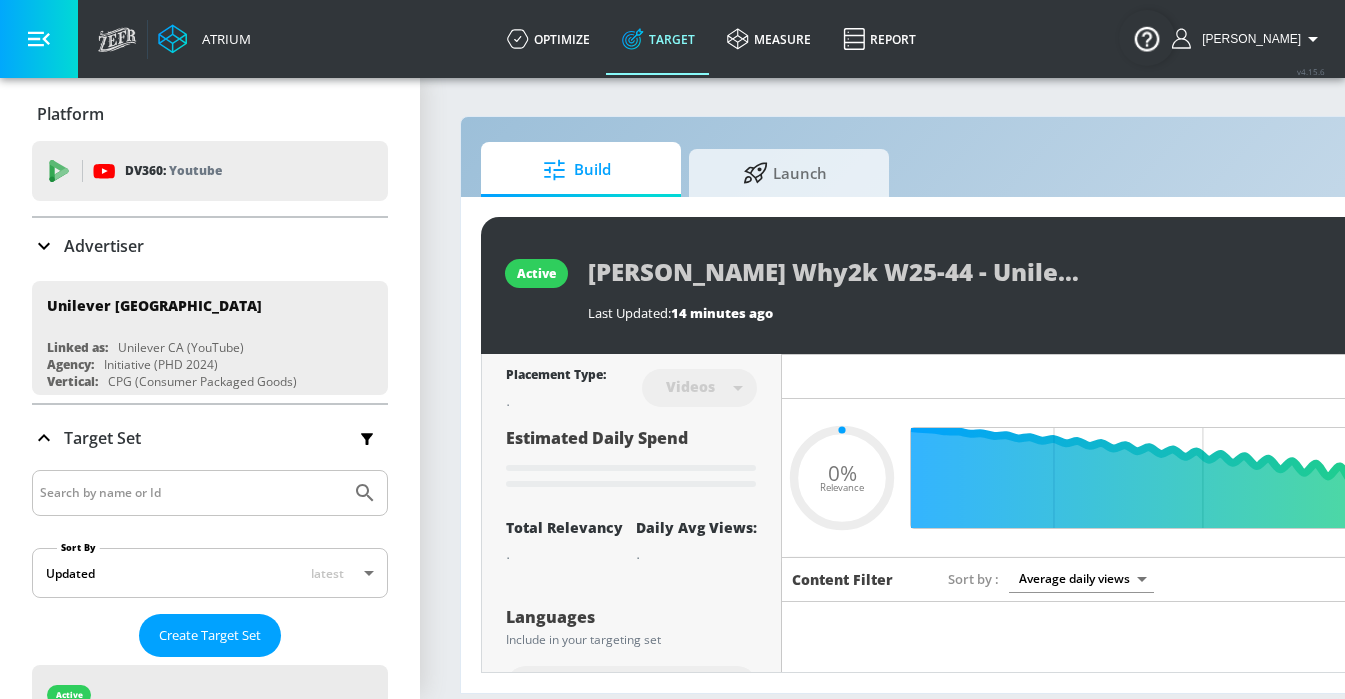 type on "0.35" 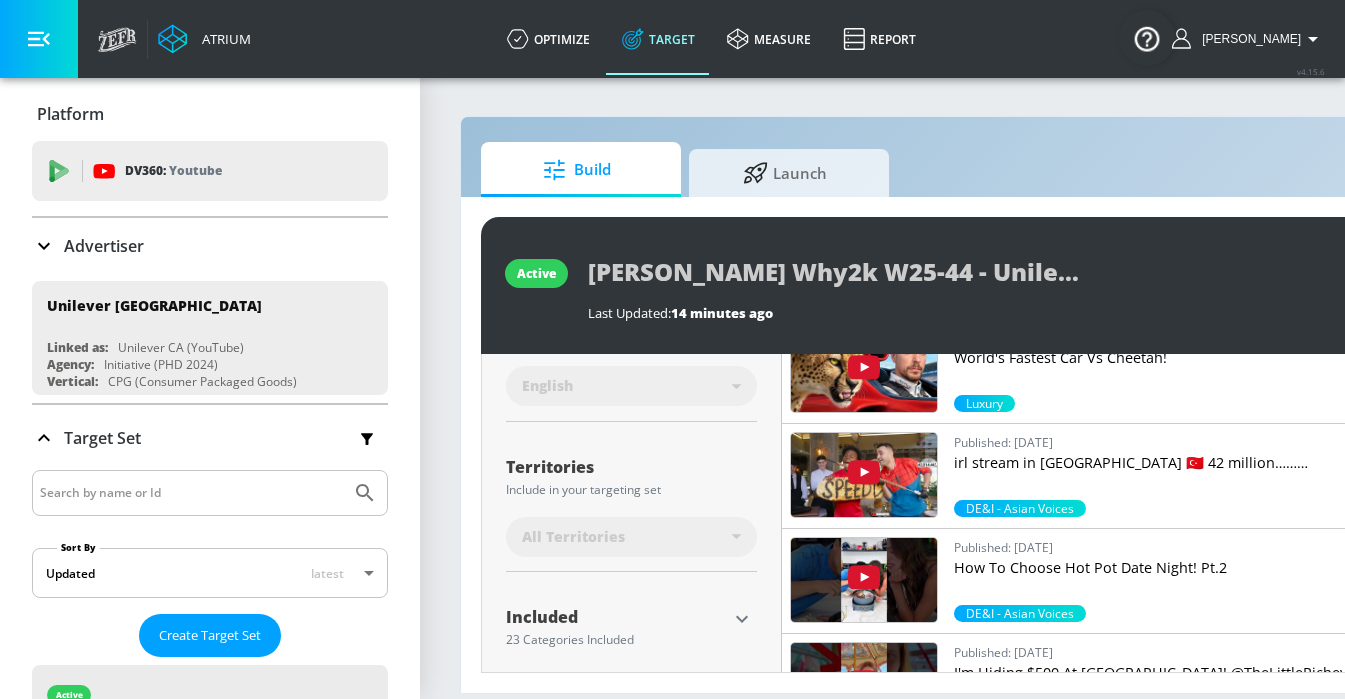 scroll, scrollTop: 0, scrollLeft: 0, axis: both 